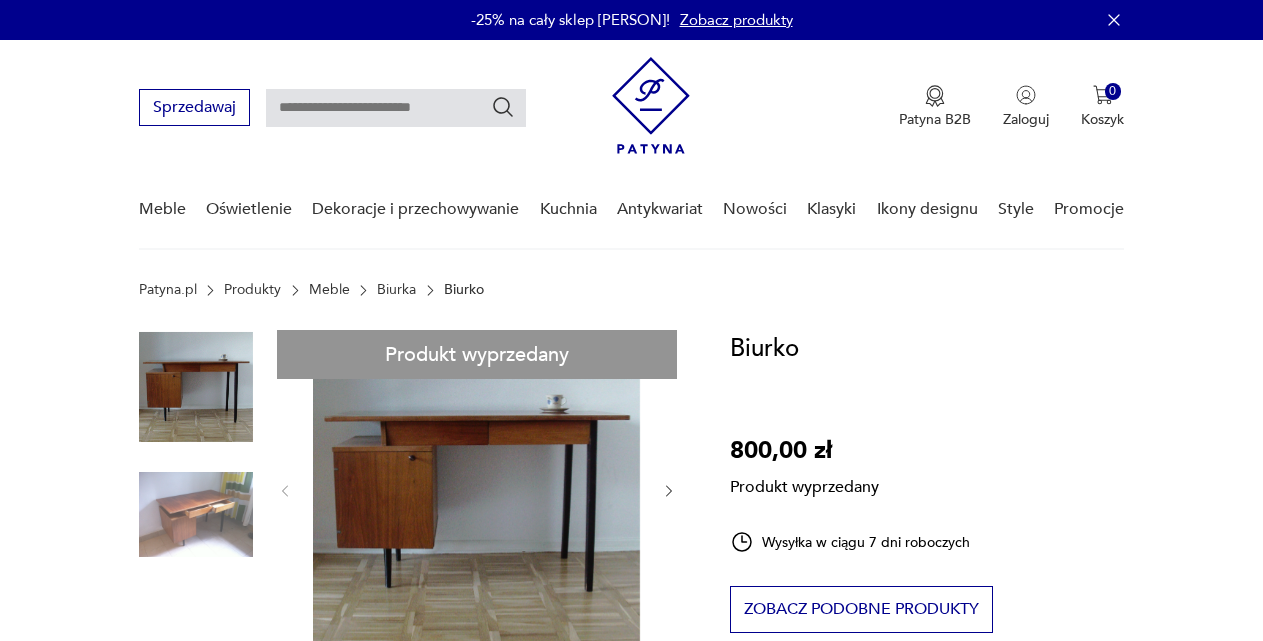 scroll, scrollTop: 0, scrollLeft: 0, axis: both 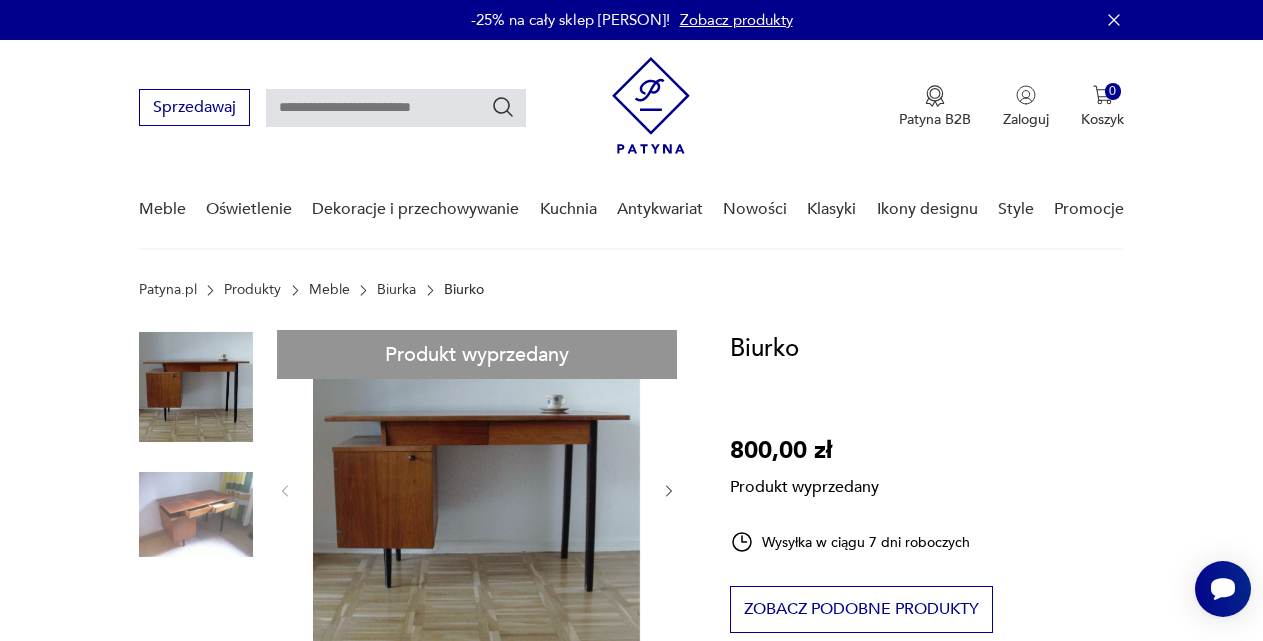 click on "Biurka" at bounding box center (396, 290) 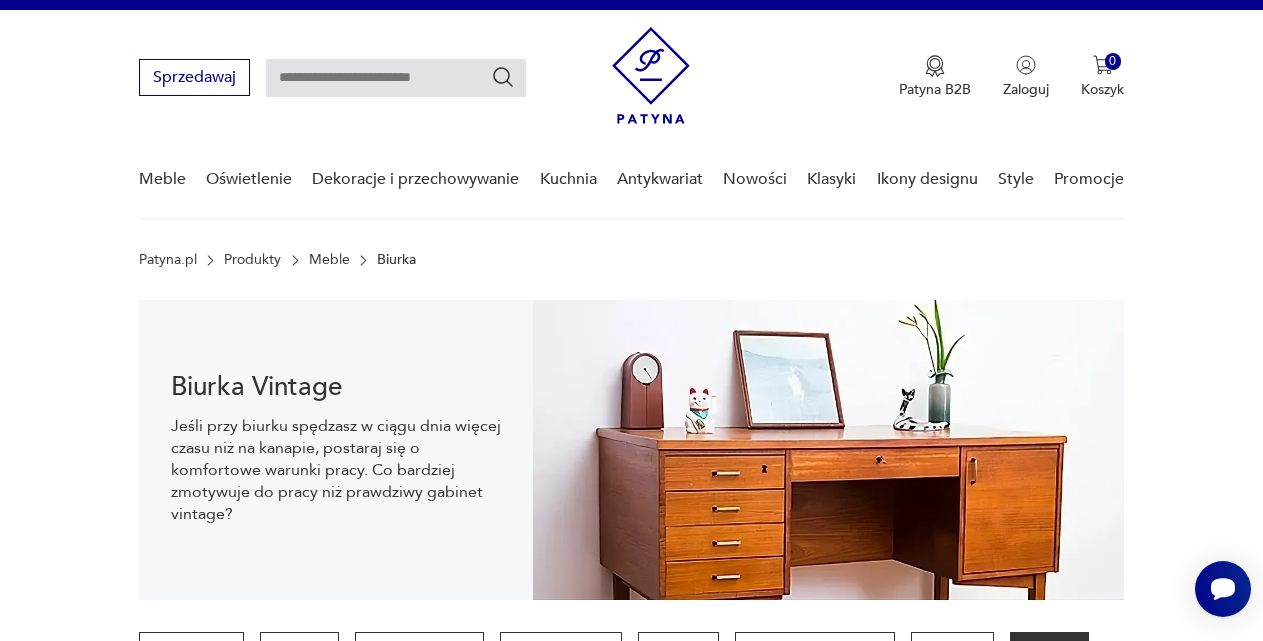 click on "Cenimy prywatność użytkowników Używamy plików cookie, aby poprawić jakość przeglądania, wyświetlać reklamy lub treści dostosowane do indywidualnych potrzeb użytkowników oraz analizować ruch na stronie. Kliknięcie przycisku „Akceptuj wszystkie” oznacza zgodę na wykorzystywanie przez nas plików cookie. Ustawienia    Akceptuję wszystkie Dostosuj preferencje dotyczące zgody   Używamy plików cookie, aby pomóc użytkownikom w sprawnej nawigacji i wykonywaniu określonych funkcji. Szczegółowe informacje na temat wszystkich plików cookie odpowiadających poszczególnym kategoriom zgody znajdują się poniżej. Pliki cookie sklasyfikowane jako „niezbędne” są przechowywane w przeglądarce użytkownika, ponieważ są niezbędne do włączenia podstawowych funkcji witryny....  Pokaż więcej Niezbędne Zawsze aktywne Plik cookie connect.sid Czas trwania 10 godzin Opis This cookie is used for authentication and for secure log-in. It registers the log-in information.  Plik cookie Opis" at bounding box center (631, 2223) 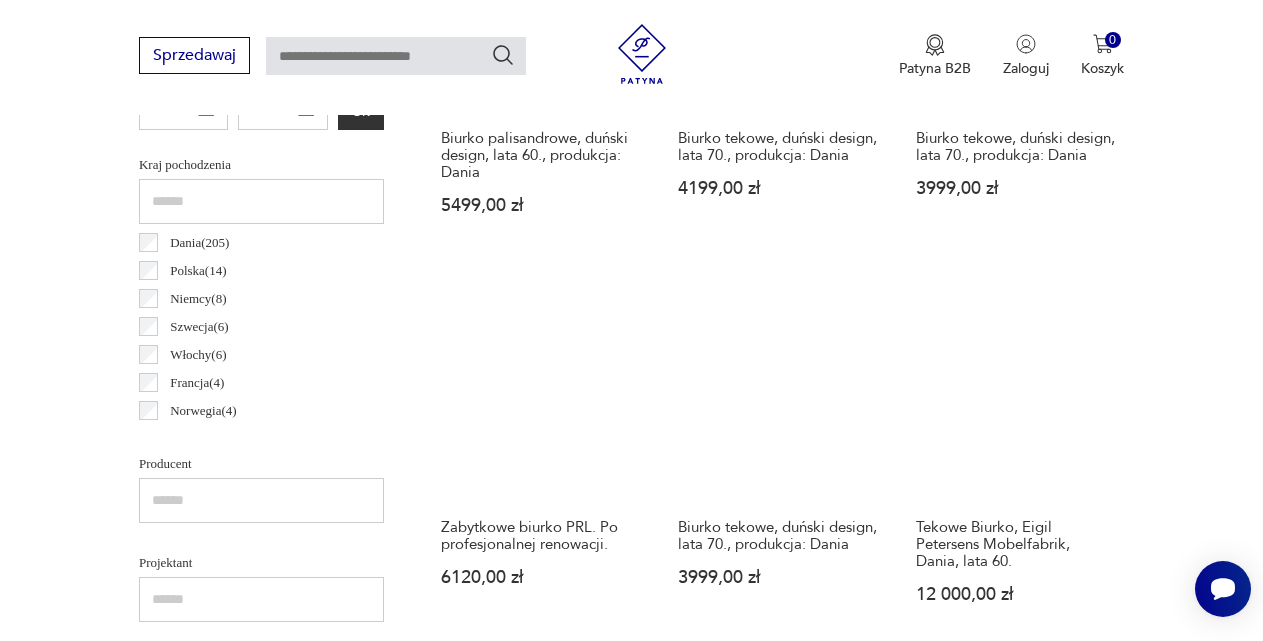 scroll, scrollTop: 998, scrollLeft: 0, axis: vertical 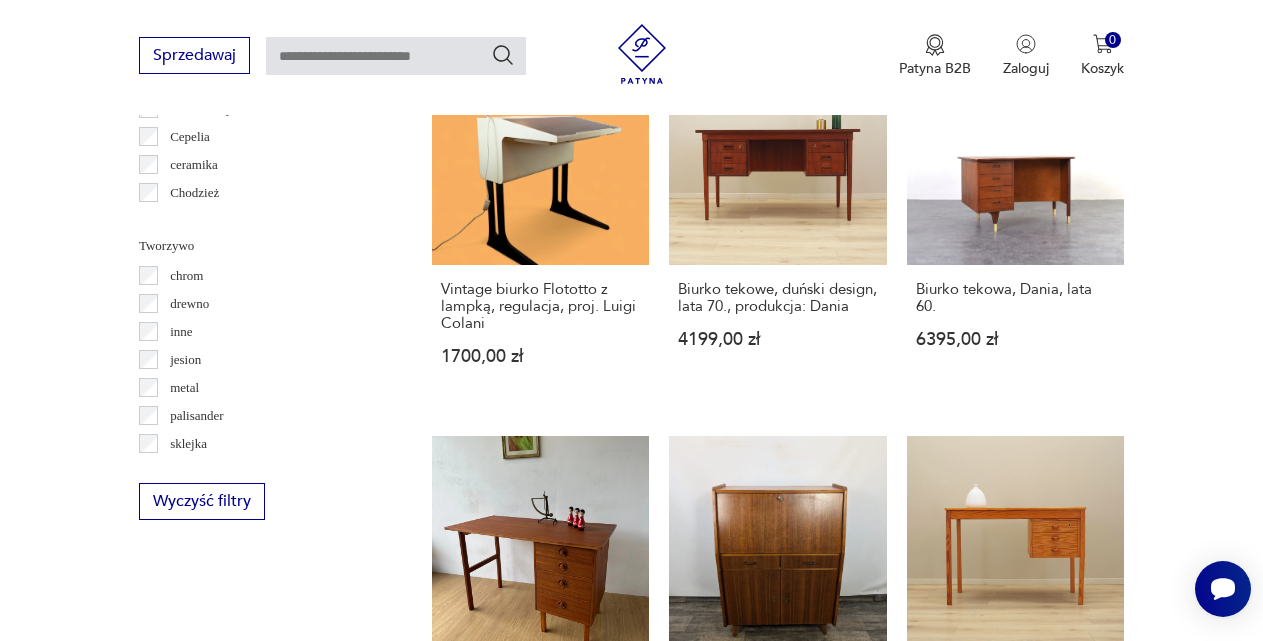 click on "Filtruj produkty Cena MIN MAX OK Promocja Datowanie OK Kraj pochodzenia Francja  ( 4 ) Norwegia  ( 4 ) Czechosłowacja  ( 2 ) Holandia  ( 2 ) Belgia  ( 1 ) Czechy  ( 1 ) Stany Zjednoczone  ( 1 ) Wielka Brytania  ( 1 ) Producent Projektant Stan przedmiotu Klasyk Kolor Tag art deco Bauhaus Bavaria black friday Cepelia ceramika Chodzież Ćmielów Tworzywo chrom drewno inne jesion metal palisander sklejka szkło teak Wyczyść filtry Znaleziono  310   produktów Filtruj Sortuj według daty dodania Sortuj według daty dodania Biurko palisandrowe, duński design, lata 60., produkcja: Dania 5499,00 zł Biurko tekowe, duński design, lata 70., produkcja: Dania 4199,00 zł Biurko tekowe, duński design, lata 70., produkcja: Dania 3999,00 zł Zabytkowe biurko PRL. Po profesjonalnej renowacji. 6120,00 zł Biurko tekowe, duński design, lata 70., produkcja: Dania 3999,00 zł Tekowe Biurko, Eigil Petersens Mobelfabrik, Dania, lata 60. 12 000,00 zł Stolik, biurko drewniane Heilag z lat 50./60. 1000,00 zł 1 2 3 4" at bounding box center (631, 89) 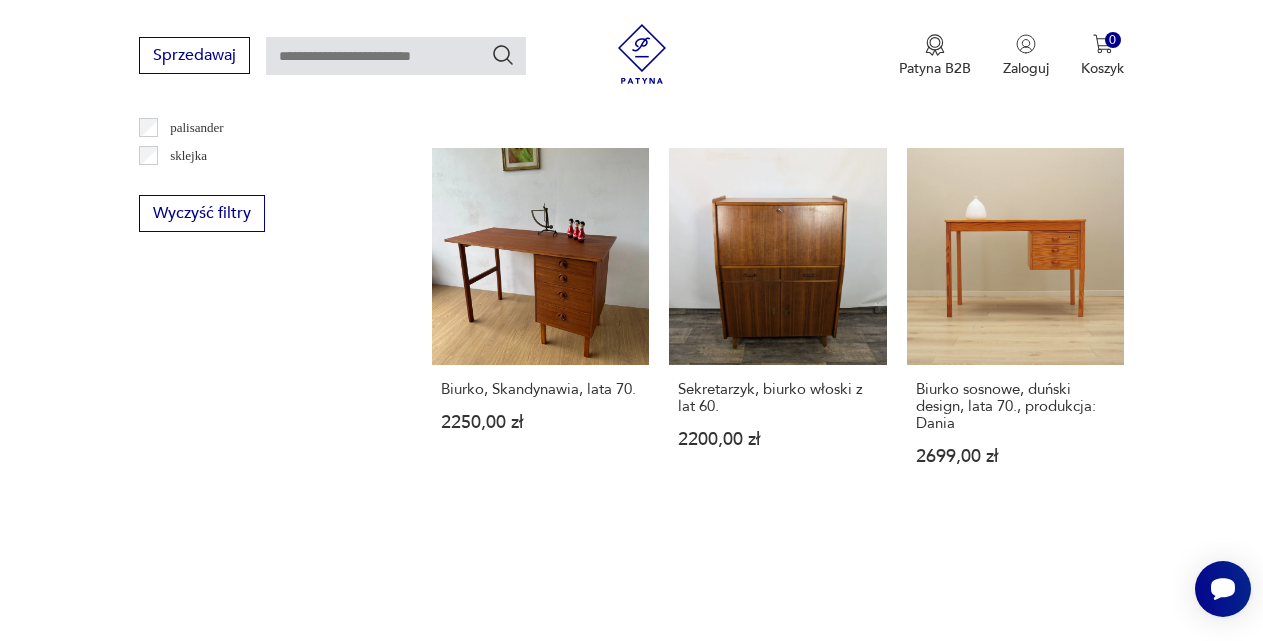 scroll, scrollTop: 2371, scrollLeft: 0, axis: vertical 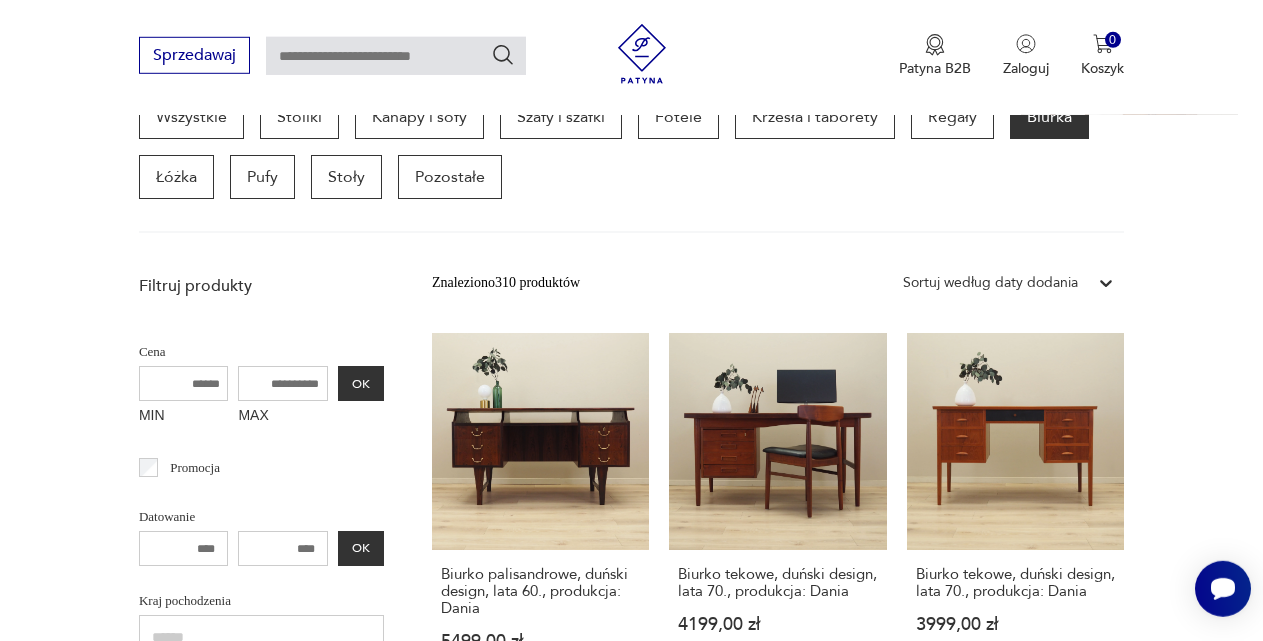 click on "Cenimy prywatność użytkowników Używamy plików cookie, aby poprawić jakość przeglądania, wyświetlać reklamy lub treści dostosowane do indywidualnych potrzeb użytkowników oraz analizować ruch na stronie. Kliknięcie przycisku „Akceptuj wszystkie” oznacza zgodę na wykorzystywanie przez nas plików cookie. Ustawienia    Akceptuję wszystkie Dostosuj preferencje dotyczące zgody   Używamy plików cookie, aby pomóc użytkownikom w sprawnej nawigacji i wykonywaniu określonych funkcji. Szczegółowe informacje na temat wszystkich plików cookie odpowiadających poszczególnym kategoriom zgody znajdują się poniżej. Pliki cookie sklasyfikowane jako „niezbędne” są przechowywane w przeglądarce użytkownika, ponieważ są niezbędne do włączenia podstawowych funkcji witryny....  Pokaż więcej Niezbędne Zawsze aktywne Plik cookie connect.sid Czas trwania 10 godzin Opis This cookie is used for authentication and for secure log-in. It registers the log-in information.  Plik cookie Opis" at bounding box center [631, 1686] 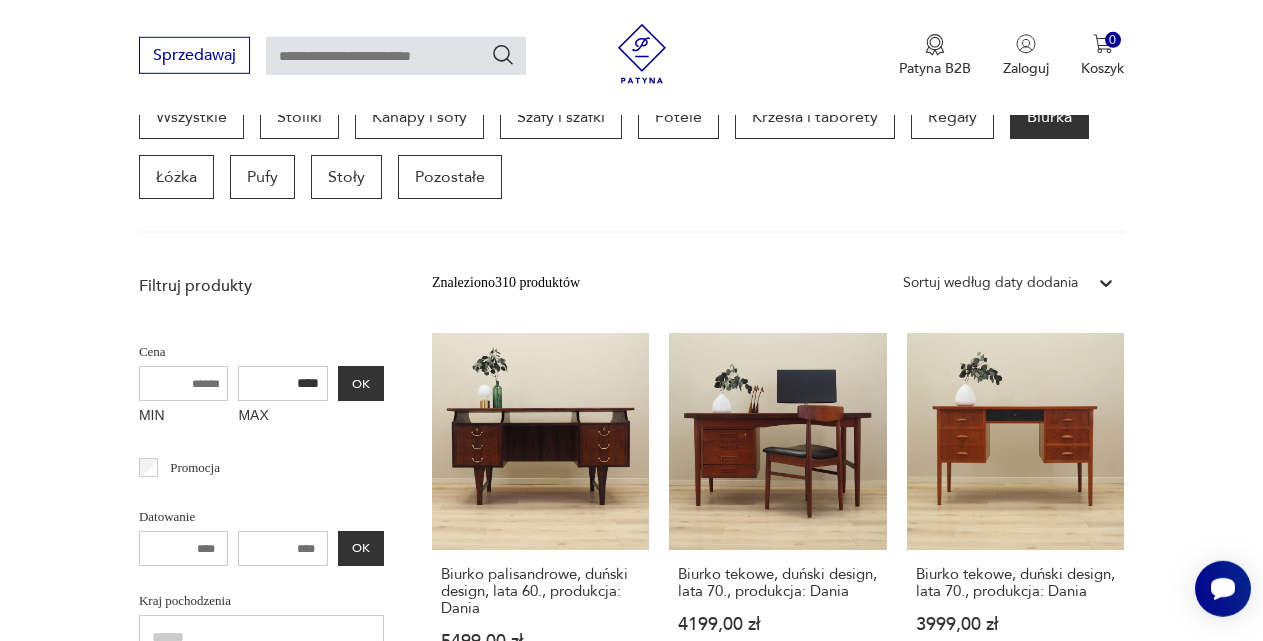 click on "Biurko palisandrowe, duński design, lata 60., produkcja: Dania 5499,00 zł Biurko tekowe, duński design, lata 70., produkcja: Dania 4199,00 zł Biurko tekowe, duński design, lata 70., produkcja: Dania 3999,00 zł Zabytkowe biurko PRL. Po profesjonalnej renowacji. 6120,00 zł Biurko tekowe, duński design, lata 70., produkcja: Dania 3999,00 zł Tekowe Biurko, Eigil Petersens Mobelfabrik, Dania, lata 60. 12 000,00 zł Stolik, biurko drewniane Heilag z lat 50./60. 1000,00 zł 1" at bounding box center [631, 1557] 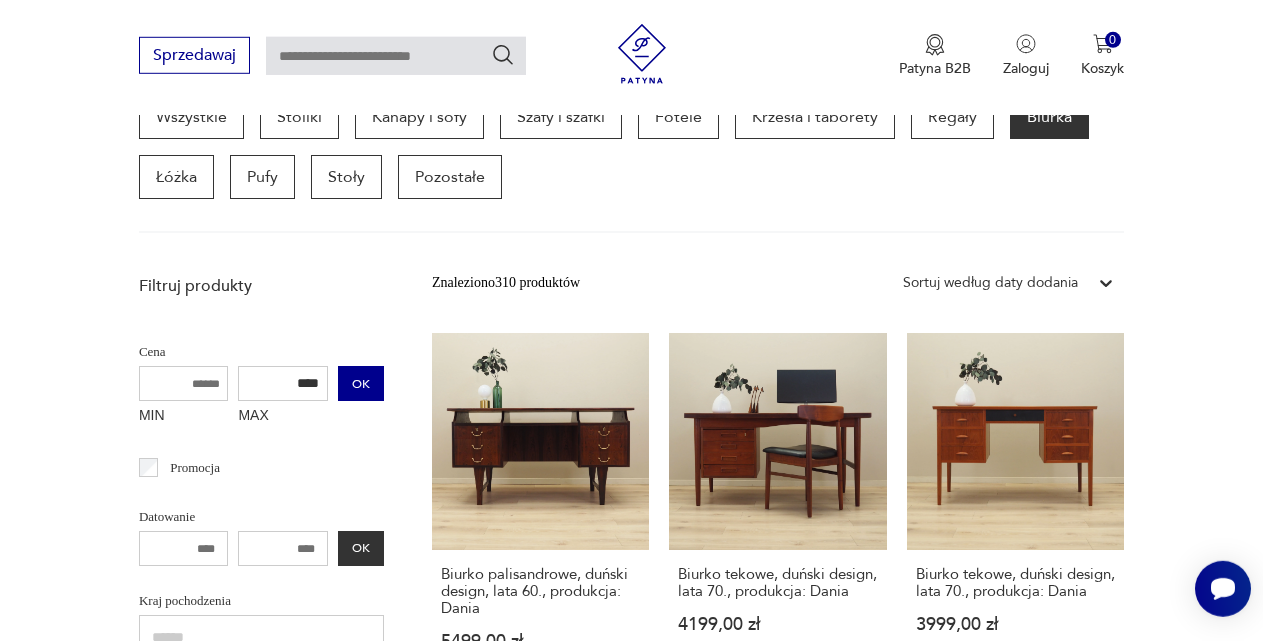 click on "OK" at bounding box center [361, 383] 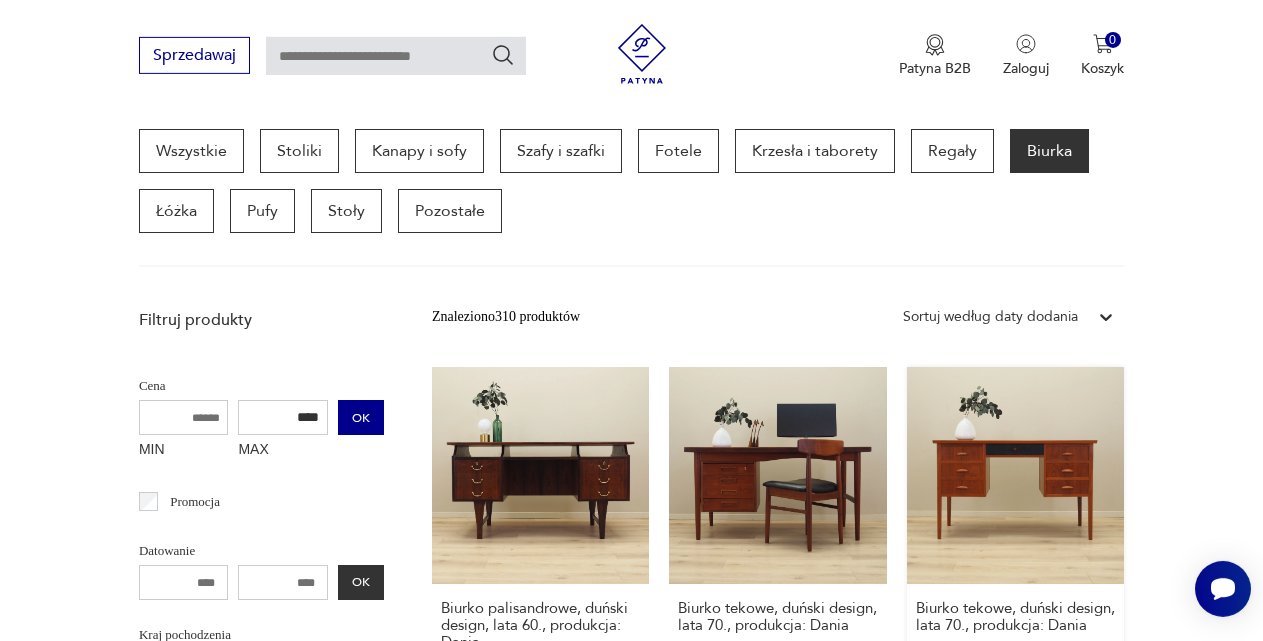 scroll, scrollTop: 532, scrollLeft: 0, axis: vertical 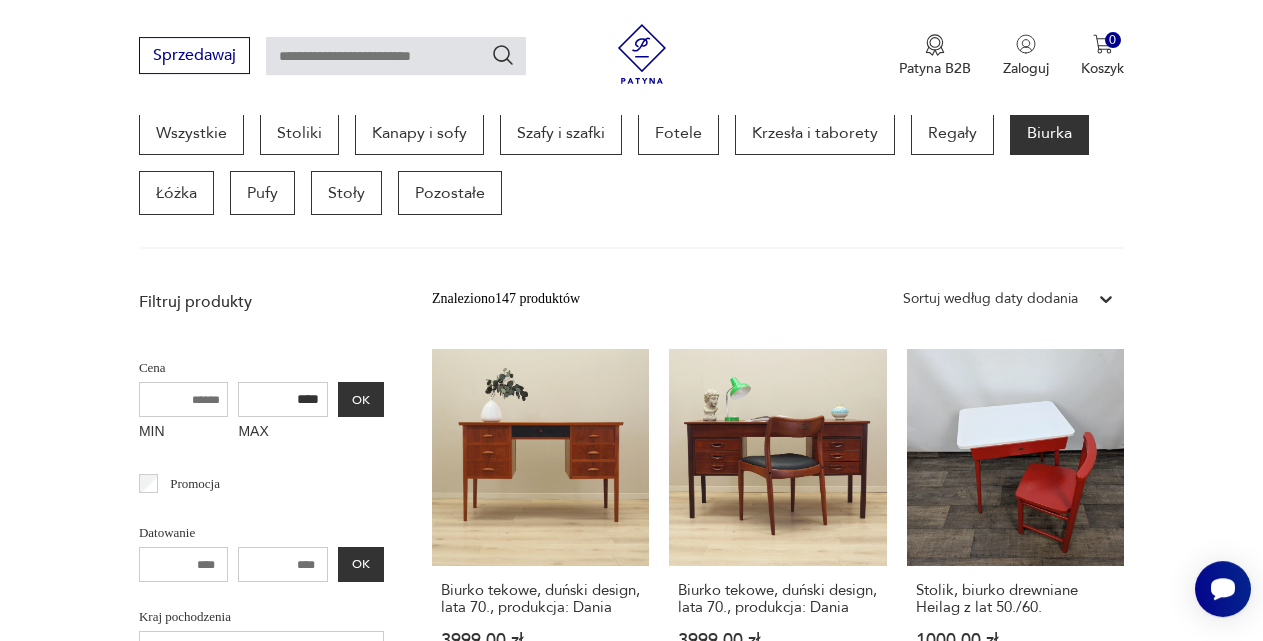 click on "Biurko tekowe, duński design, lata 70., produkcja: Dania 3999,00 zł Biurko tekowe, duński design, lata 70., produkcja: Dania 3999,00 zł Stolik, biurko drewniane Heilag z lat 50./60. 1000,00 zł Vintage biurko Flototto z lampką, regulacja, proj. Luigi Colani 1700,00 zł Biurko, Skandynawia, lata 70. 2250,00 zł Sekretarzyk, biurko włoski z lat 60. 2200,00 zł Biurko sosnowe, duński design, lata 70., produkcja: Dania 2699,00 zł 2799,00 zł 1400,00 zł 900,00 zł 1 2 3 4" at bounding box center [631, 1548] 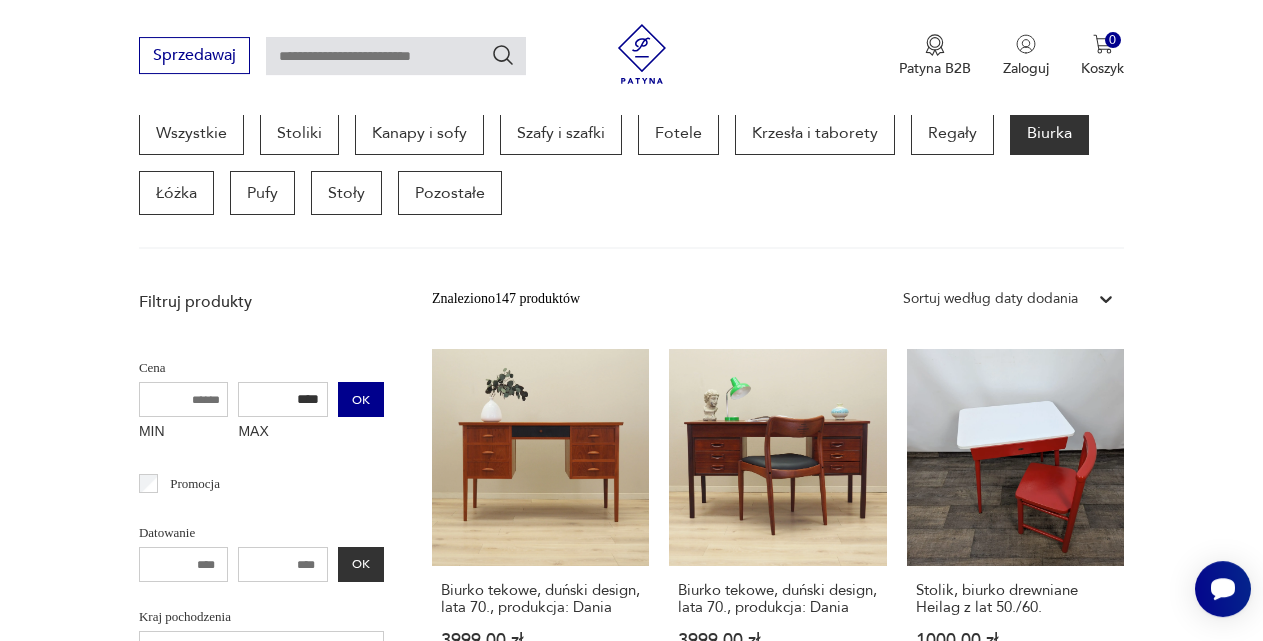 type on "****" 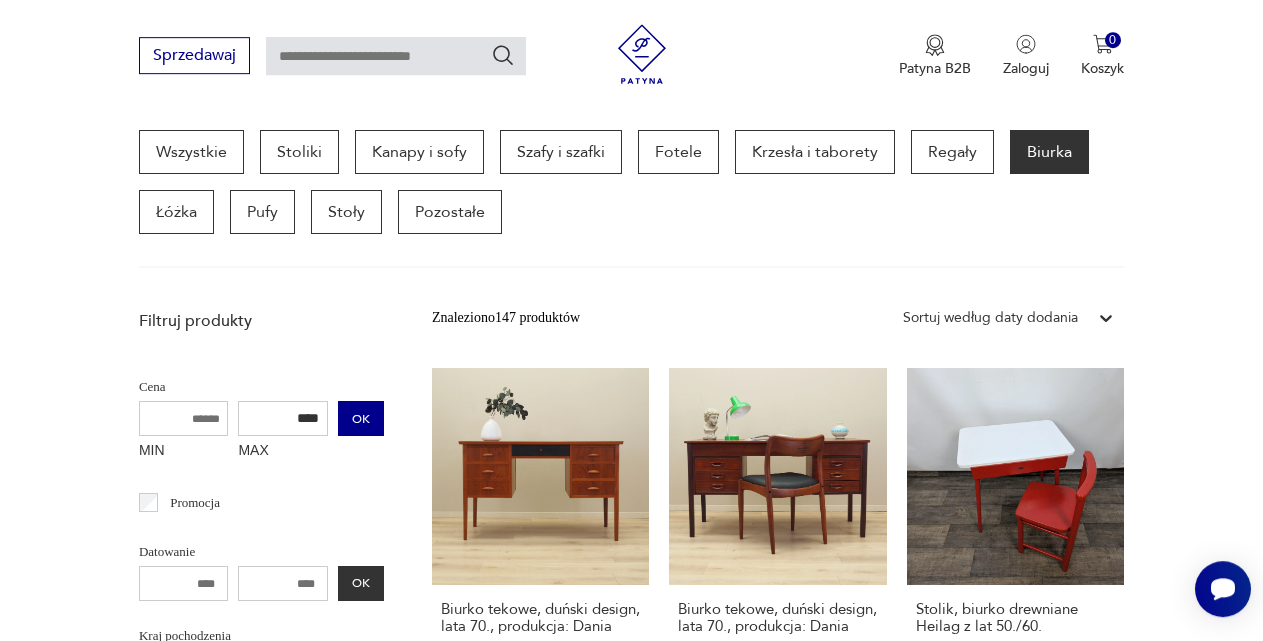 scroll, scrollTop: 532, scrollLeft: 0, axis: vertical 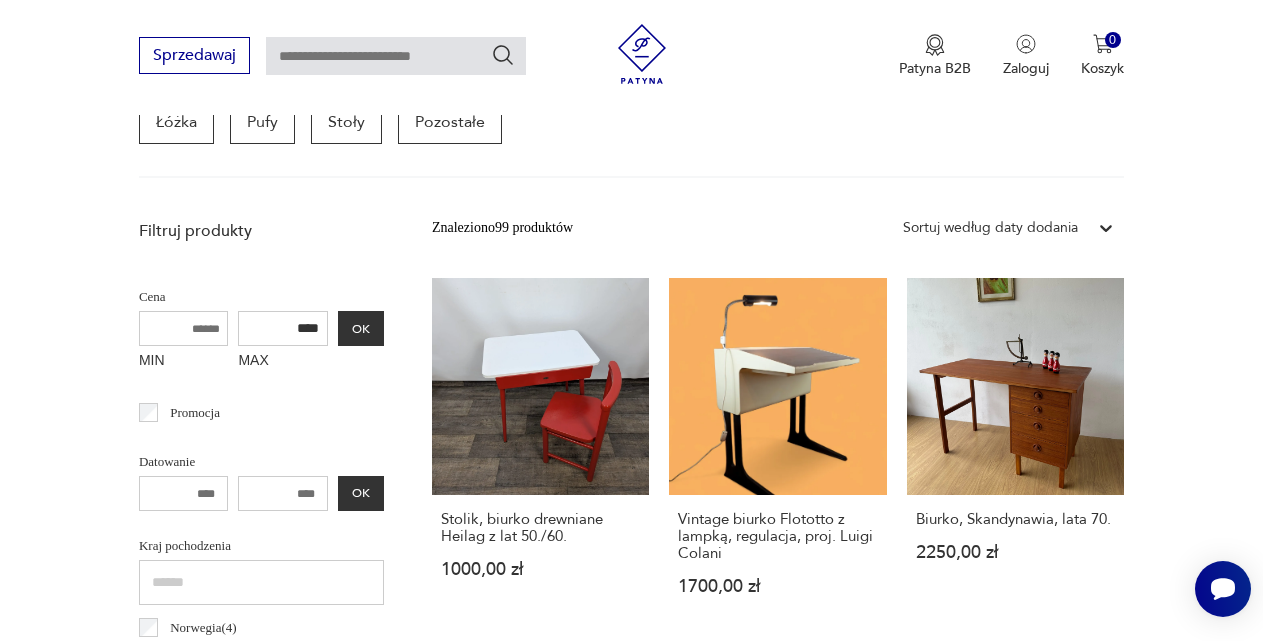 click on "Filtruj produkty Cena MIN MAX **** OK Promocja Datowanie OK Kraj pochodzenia Francja  ( 4 ) Norwegia  ( 4 ) Czechosłowacja  ( 2 ) Holandia  ( 2 ) Belgia  ( 1 ) Czechy  ( 1 ) Stany Zjednoczone  ( 1 ) Wielka Brytania  ( 1 ) Producent Projektant Stan przedmiotu Klasyk Kolor Tag art deco Bauhaus Bavaria black friday Cepelia ceramika Chodzież Ćmielów Tworzywo chrom drewno inne jesion metal palisander sklejka szkło teak Wyczyść filtry Znaleziono  99   produktów Filtruj Sortuj według daty dodania Sortuj według daty dodania Stolik, biurko drewniane Heilag z lat 50./60. 1000,00 zł Vintage biurko Flototto z lampką, regulacja, proj. Luigi Colani 1700,00 zł Biurko, Skandynawia, lata 70. 2250,00 zł Sekretarzyk, biurko włoski z lat 60. 2200,00 zł Biurko sosnowe, duński design, lata 70., produkcja: Dania 2699,00 zł Biurko palisandrowe, duński design, lata 70., produkcja: Dania 2799,00 zł Sekretarzyk, biurko w stylu ludwikowskim z intarsją 1400,00 zł 900,00 zł 2799,00 zł 1400,00 zł 1 2 3 4" at bounding box center [631, 1468] 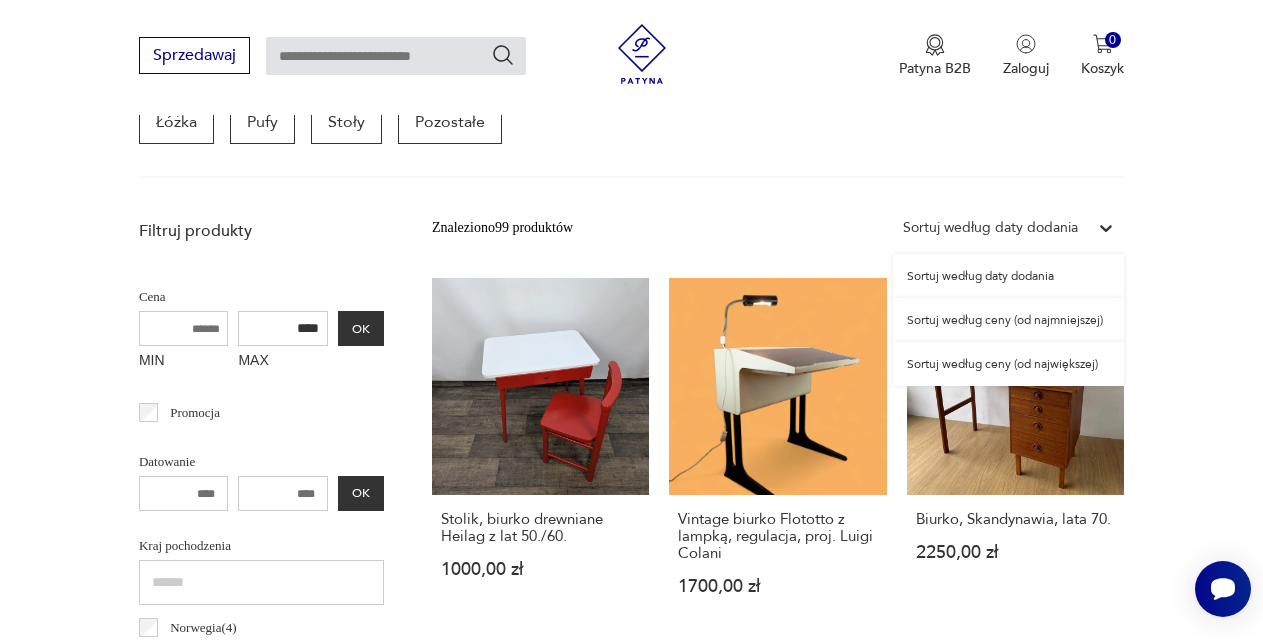 click 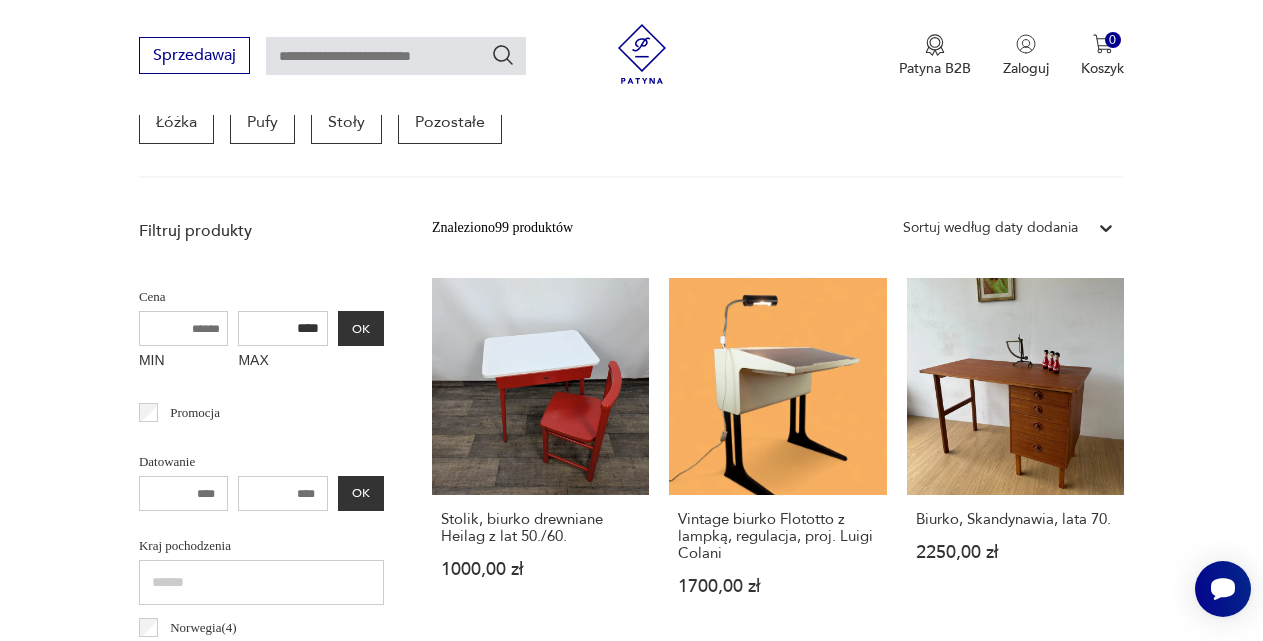click on "Filtruj produkty Cena MIN MAX **** OK Promocja Datowanie OK Kraj pochodzenia Francja  ( 4 ) Norwegia  ( 4 ) Czechosłowacja  ( 2 ) Holandia  ( 2 ) Belgia  ( 1 ) Czechy  ( 1 ) Stany Zjednoczone  ( 1 ) Wielka Brytania  ( 1 ) Producent Projektant Stan przedmiotu Klasyk Kolor Tag art deco Bauhaus Bavaria black friday Cepelia ceramika Chodzież Ćmielów Tworzywo chrom drewno inne jesion metal palisander sklejka szkło teak Wyczyść filtry Znaleziono  99   produktów Filtruj Sortuj według daty dodania Sortuj według daty dodania Stolik, biurko drewniane Heilag z lat 50./60. 1000,00 zł Vintage biurko Flototto z lampką, regulacja, proj. Luigi Colani 1700,00 zł Biurko, Skandynawia, lata 70. 2250,00 zł Sekretarzyk, biurko włoski z lat 60. 2200,00 zł Biurko sosnowe, duński design, lata 70., produkcja: Dania 2699,00 zł Biurko palisandrowe, duński design, lata 70., produkcja: Dania 2799,00 zł Sekretarzyk, biurko w stylu ludwikowskim z intarsją 1400,00 zł 900,00 zł 2799,00 zł 1400,00 zł 1 2 3 4" at bounding box center (631, 1468) 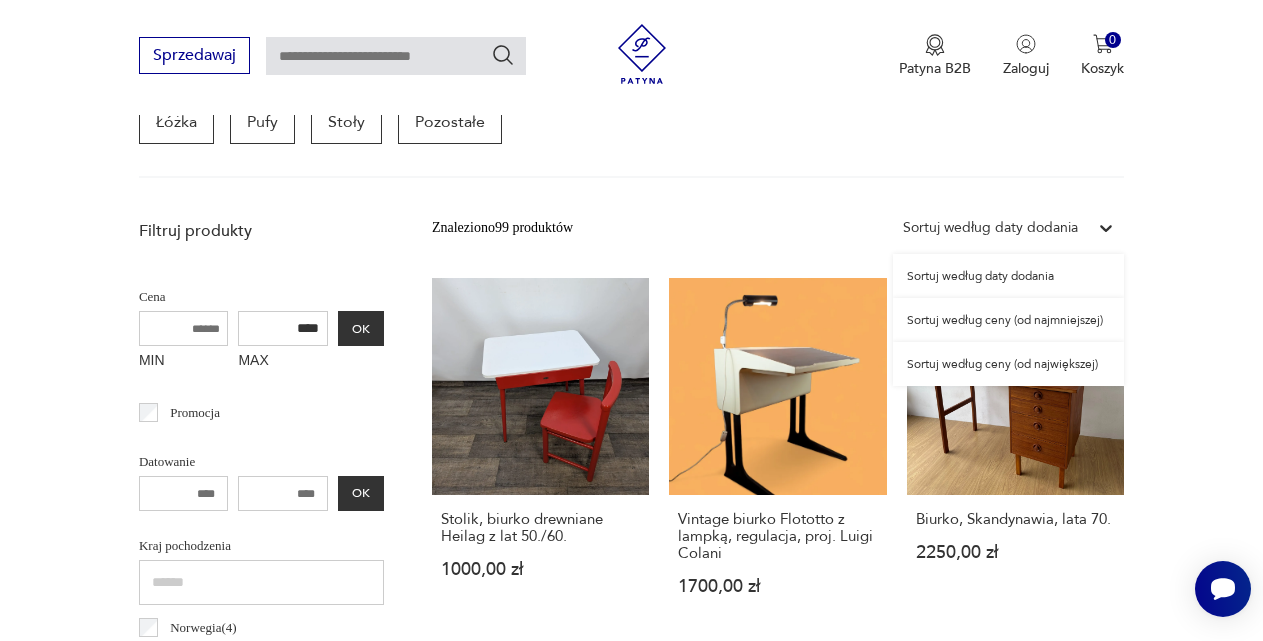 click 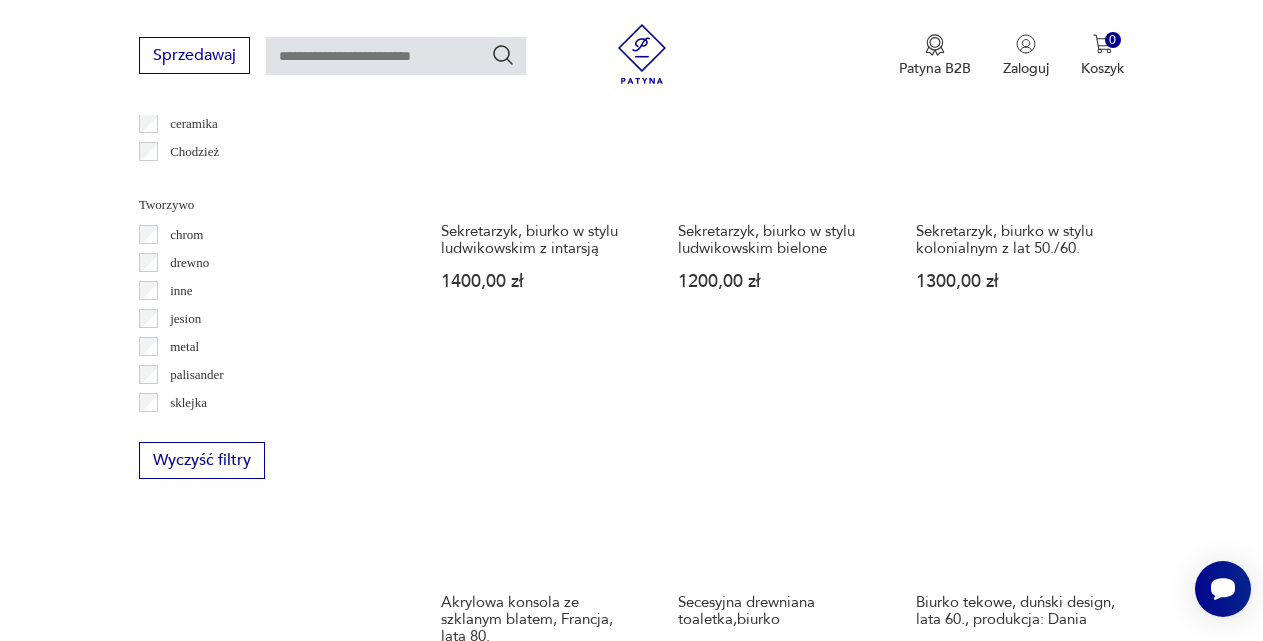 scroll, scrollTop: 2221, scrollLeft: 0, axis: vertical 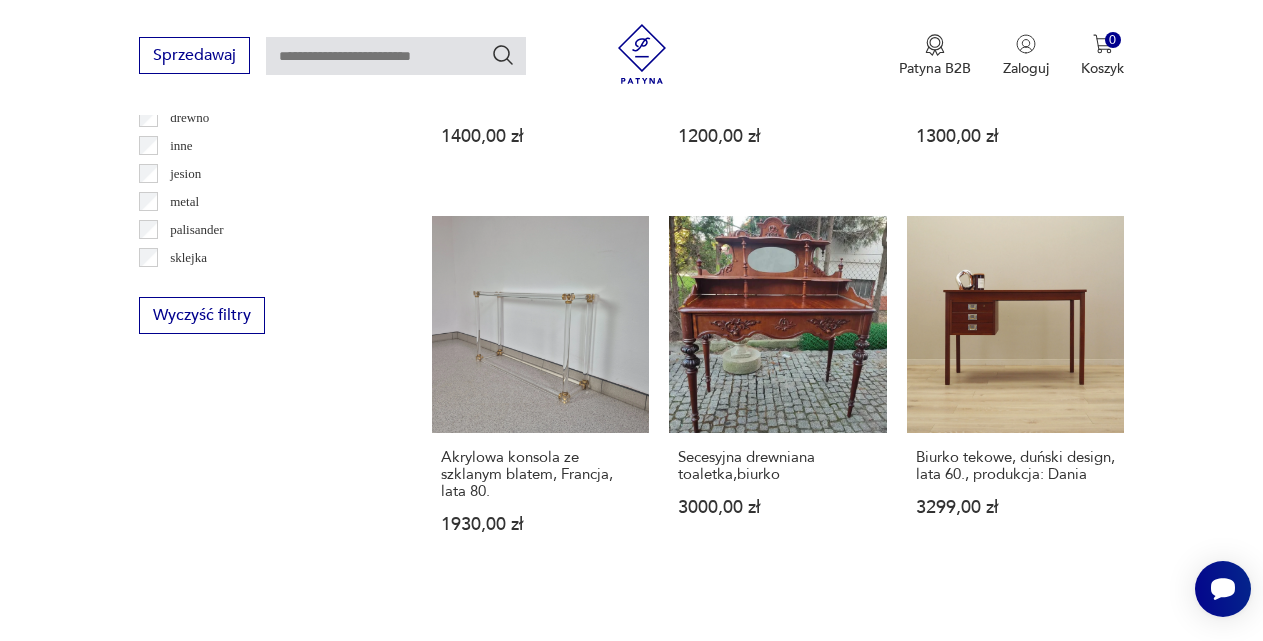 click on "Filtruj produkty Cena MIN MAX **** OK Promocja Datowanie OK Kraj pochodzenia Francja  ( 4 ) Norwegia  ( 4 ) Czechosłowacja  ( 2 ) Holandia  ( 2 ) Belgia  ( 1 ) Czechy  ( 1 ) Stany Zjednoczone  ( 1 ) Wielka Brytania  ( 1 ) Producent Projektant Stan przedmiotu Klasyk Kolor Tag art deco Bauhaus Bavaria black friday Cepelia ceramika Chodzież Ćmielów Tworzywo chrom drewno inne jesion metal palisander sklejka szkło teak Wyczyść filtry Znaleziono  99   produktów Filtruj Sortuj według daty dodania Sortuj według daty dodania Stolik, biurko drewniane Heilag z lat 50./60. 1000,00 zł Vintage biurko Flototto z lampką, regulacja, proj. Luigi Colani 1700,00 zł Biurko, Skandynawia, lata 70. 2250,00 zł Sekretarzyk, biurko włoski z lat 60. 2200,00 zł Biurko sosnowe, duński design, lata 70., produkcja: Dania 2699,00 zł Biurko palisandrowe, duński design, lata 70., produkcja: Dania 2799,00 zł Sekretarzyk, biurko w stylu ludwikowskim z intarsją 1400,00 zł 900,00 zł 2799,00 zł 1400,00 zł 1 2 3 4" at bounding box center [631, -131] 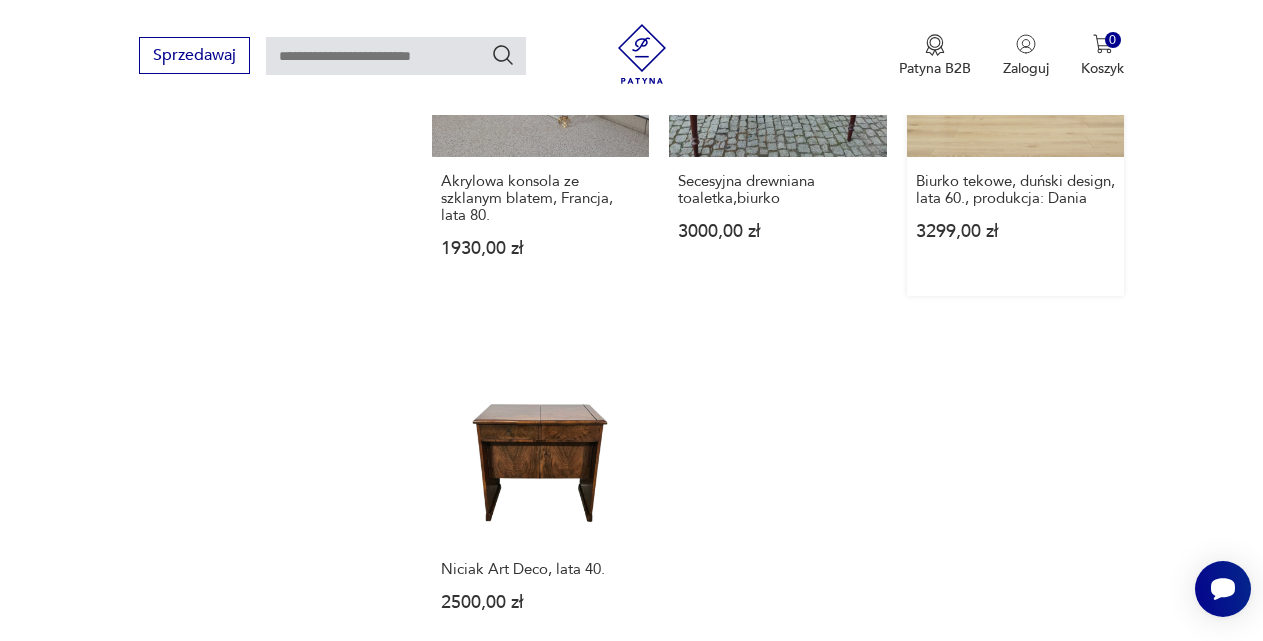 click on "Stolik, biurko drewniane Heilag z lat 50./60. 1000,00 zł Vintage biurko Flototto z lampką, regulacja, proj. Luigi Colani 1700,00 zł Biurko, Skandynawia, lata 70. 2250,00 zł Sekretarzyk, biurko włoski z lat 60. 2200,00 zł Biurko sosnowe, duński design, lata 70., produkcja: Dania 2699,00 zł Biurko palisandrowe, duński design, lata 70., produkcja: Dania 2799,00 zł Sekretarzyk, biurko w stylu ludwikowskim z intarsją 1400,00 zł Sekretarzyk biały w stylu angielskim z szufladami 900,00 zł Biurko palisandrowe, duński design, lata 70., produkcja: Dania 2799,00 zł Sekretarzyk, biurko w stylu ludwikowskim z intarsją 1400,00 zł Sekretarzyk, biurko w stylu ludwikowskim bielone 1200,00 zł Sekretarzyk, biurko w stylu kolonialnym z lat 50./60. 1300,00 zł Akrylowa konsola ze szklanym blatem, Francja, lata 80. 1930,00 zł Secesyjna drewniana toaletka,biurko 3000,00 zł Biurko tekowe, duński design, lata 60., produkcja: Dania 3299,00 zł Niciak Art Deco, lata 40. 2500,00 zł" at bounding box center [778, -474] 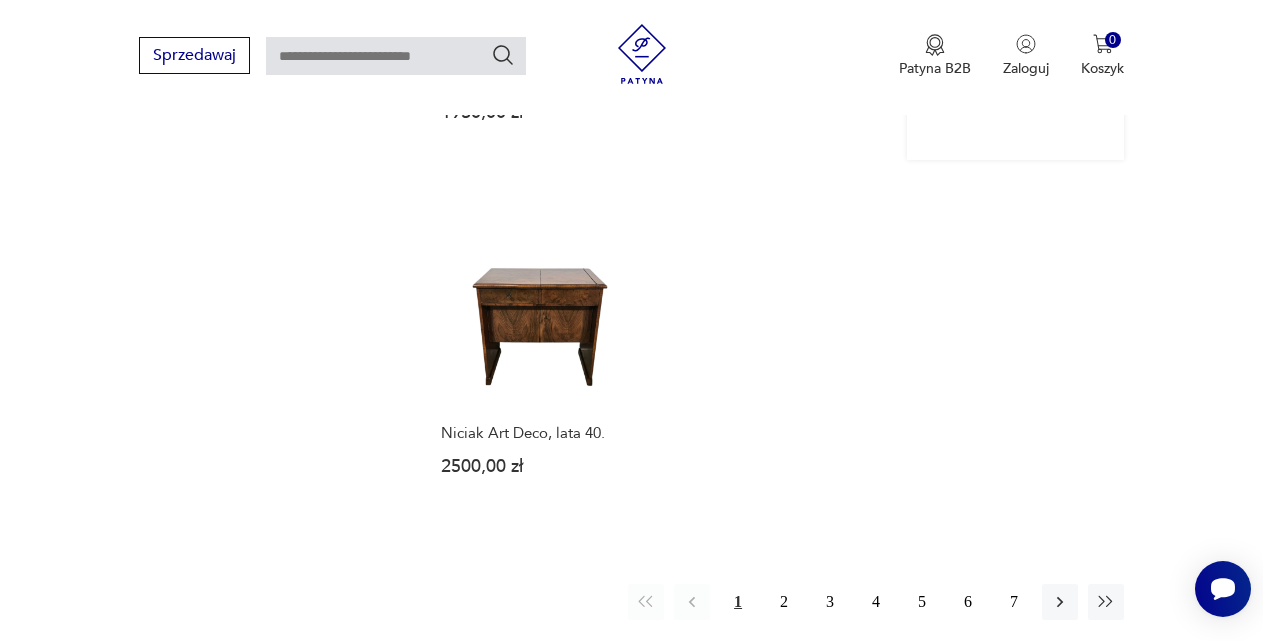 scroll, scrollTop: 2932, scrollLeft: 0, axis: vertical 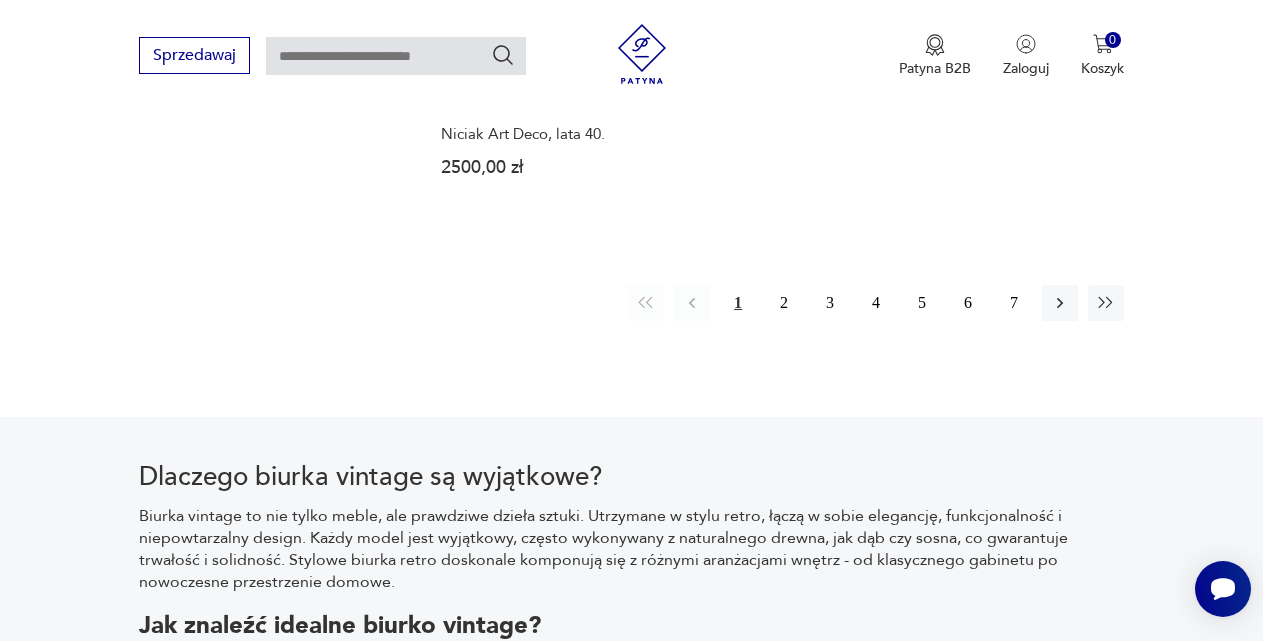 click on "Znaleziono  99   produktów Filtruj Sortuj według daty dodania Sortuj według daty dodania Stolik, biurko drewniane Heilag z lat 50./60. 1000,00 zł Vintage biurko Flototto z lampką, regulacja, proj. Luigi Colani 1700,00 zł Biurko, Skandynawia, lata 70. 2250,00 zł Sekretarzyk, biurko włoski z lat 60. 2200,00 zł Biurko sosnowe, duński design, lata 70., produkcja: Dania 2699,00 zł Biurko palisandrowe, duński design, lata 70., produkcja: Dania 2799,00 zł Sekretarzyk, biurko w stylu ludwikowskim z intarsją 1400,00 zł Sekretarzyk biały w stylu angielskim z szufladami 900,00 zł Biurko palisandrowe, duński design, lata 70., produkcja: Dania 2799,00 zł Sekretarzyk, biurko w stylu ludwikowskim z intarsją 1400,00 zł Sekretarzyk, biurko w stylu ludwikowskim bielone 1200,00 zł Sekretarzyk, biurko w stylu kolonialnym z lat 50./60. 1300,00 zł Akrylowa konsola ze szklanym blatem, Francja, lata 80. 1930,00 zł Secesyjna drewniana toaletka,biurko 3000,00 zł 3299,00 zł 2500,00 zł 1 2 3 4" at bounding box center (778, -890) 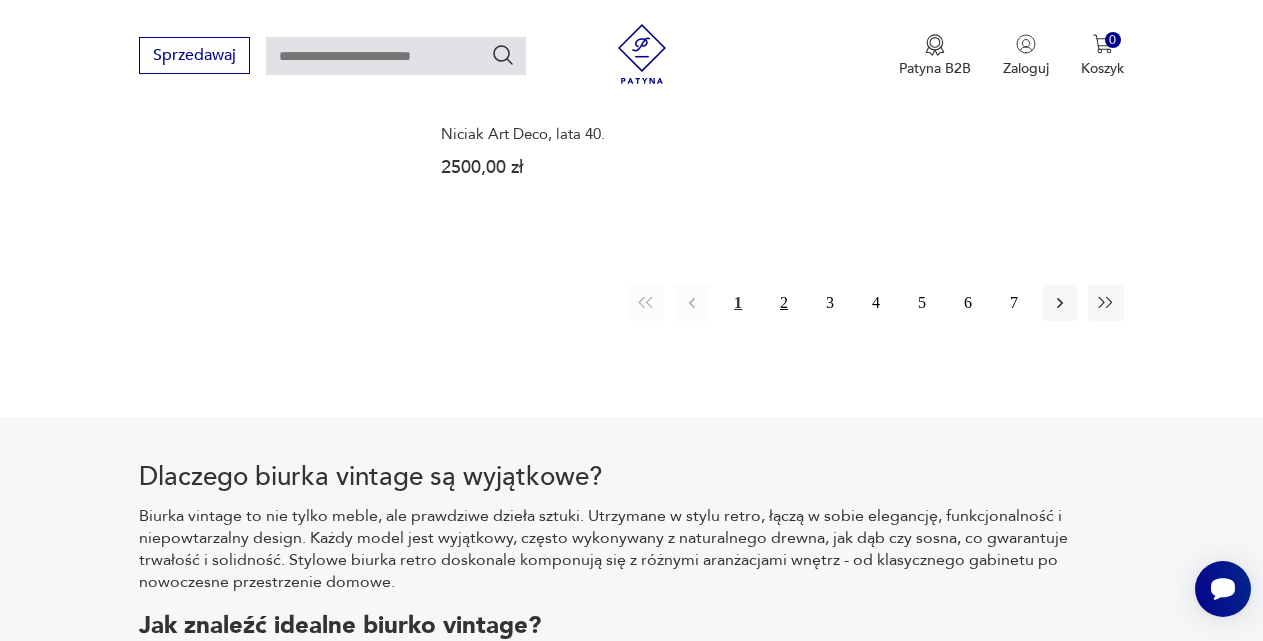 click on "2" at bounding box center [784, 303] 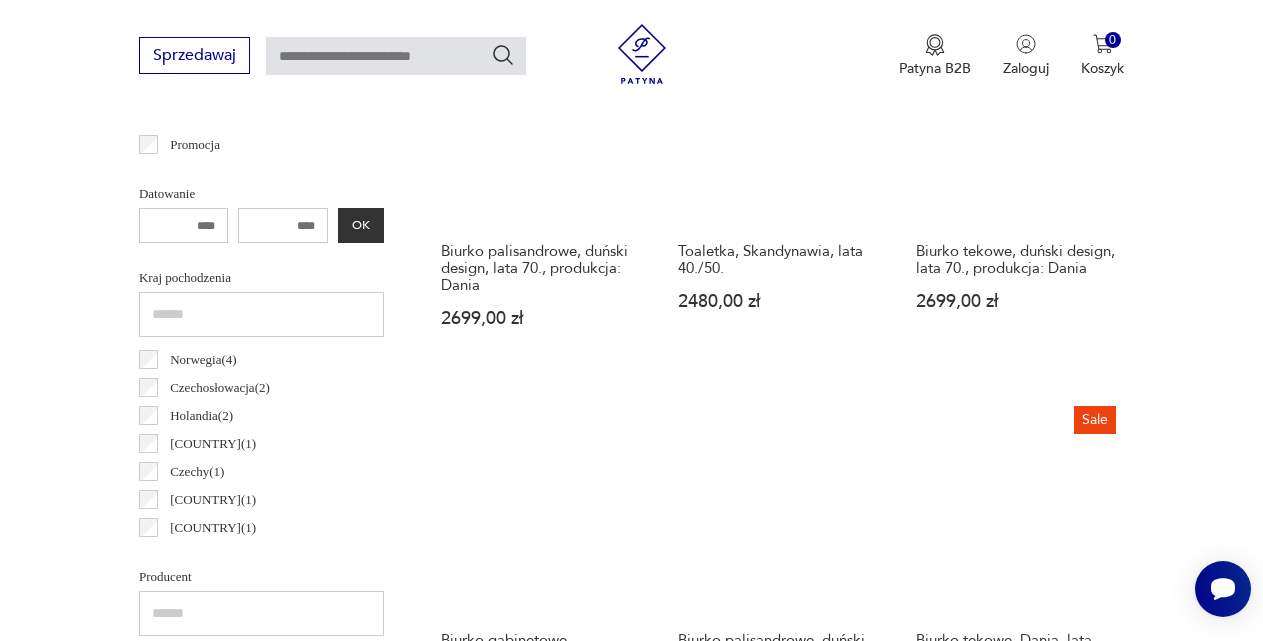 scroll, scrollTop: 1074, scrollLeft: 0, axis: vertical 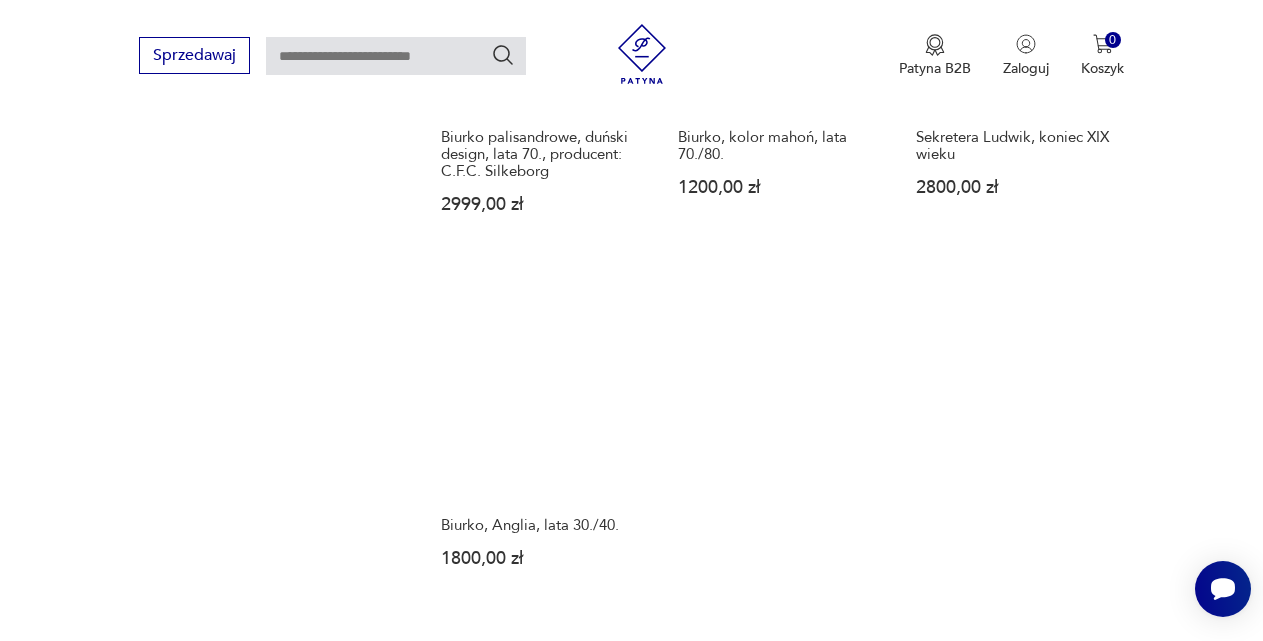 click on "Biurko palisandrowe, duński design, lata 70., produkcja: Dania 2699,00 zł Toaletka, Skandynawia, lata 40./50. 2480,00 zł Biurko tekowe, duński design, lata 70., produkcja: Dania 2699,00 zł Biurko gabinetowe 2200,00 zł Biurko palisandrowe, duński design, lata 70., produkcja: Dania 2499,00 zł Sale Biurko tekowe, Dania, lata 60. 2250,00 zł 2500,00 zł Sale Stylowy sekretarzyk w stylu angielskim. Po renowacji. 3330,00 zł 4350,00 zł Sale Biurko tekowe, Dania, lata 60. Sale" at bounding box center (631, -468) 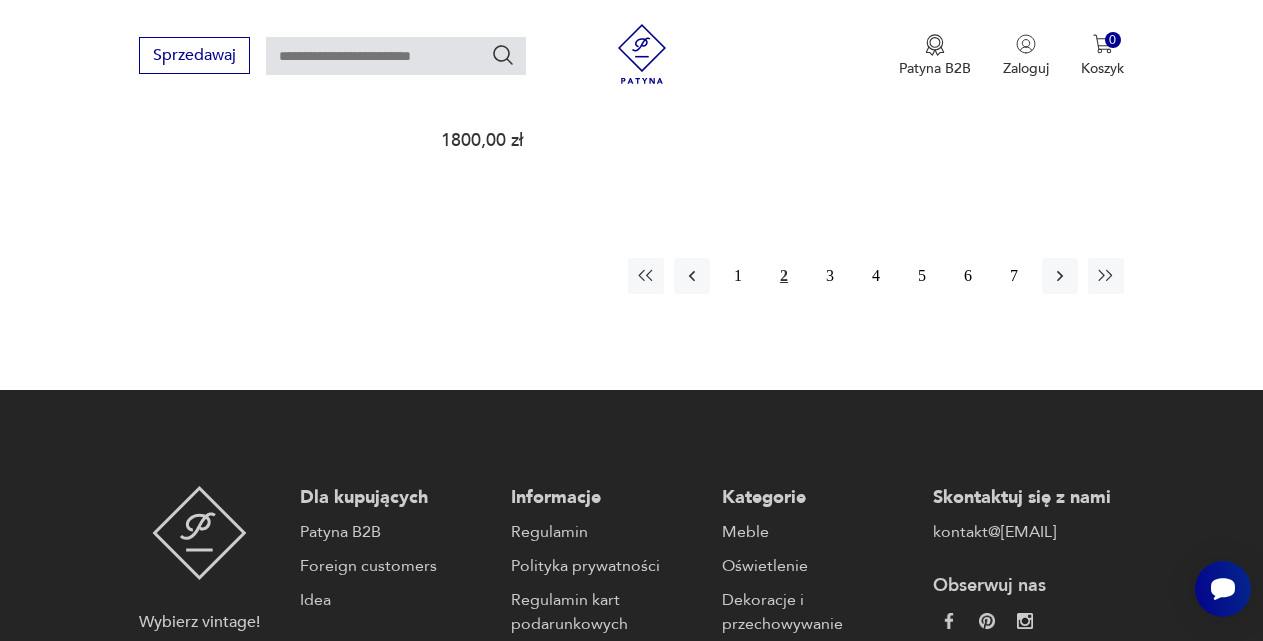 scroll, scrollTop: 3035, scrollLeft: 0, axis: vertical 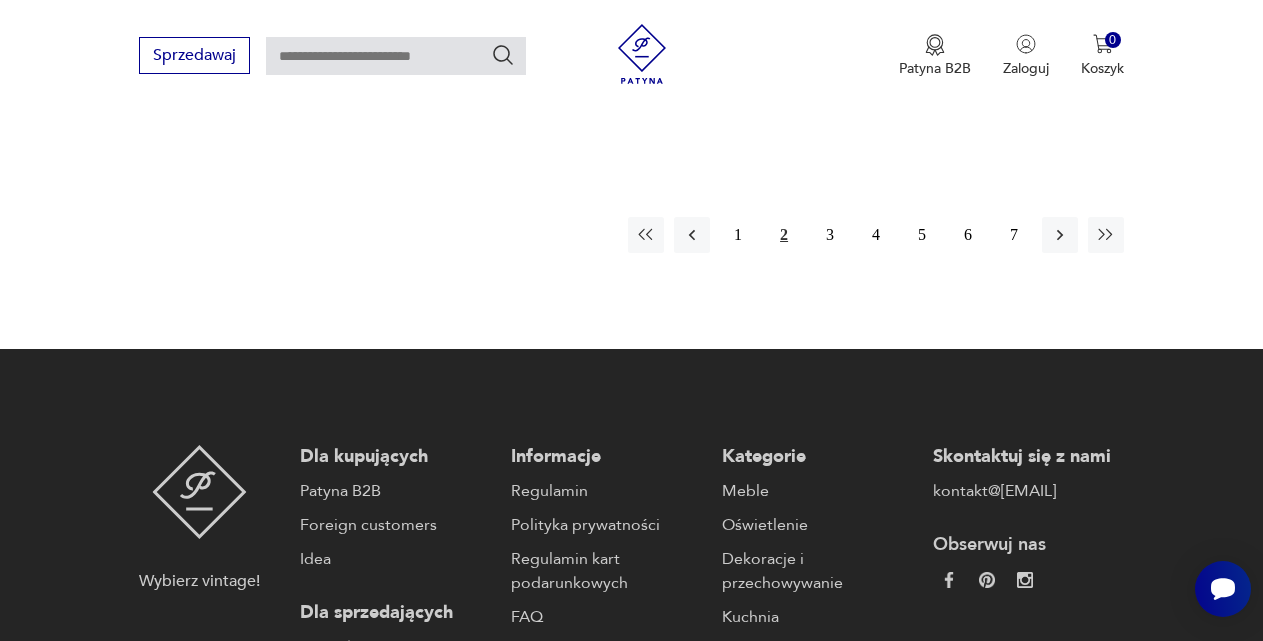 click on "Cenimy prywatność użytkowników Używamy plików cookie, aby poprawić jakość przeglądania, wyświetlać reklamy lub treści dostosowane do indywidualnych potrzeb użytkowników oraz analizować ruch na stronie. Kliknięcie przycisku „Akceptuj wszystkie” oznacza zgodę na wykorzystywanie przez nas plików cookie. Ustawienia    Akceptuję wszystkie Dostosuj preferencje dotyczące zgody   Używamy plików cookie, aby pomóc użytkownikom w sprawnej nawigacji i wykonywaniu określonych funkcji. Szczegółowe informacje na temat wszystkich plików cookie odpowiadających poszczególnym kategoriom zgody znajdują się poniżej. Pliki cookie sklasyfikowane jako „niezbędne” są przechowywane w przeglądarce użytkownika, ponieważ są niezbędne do włączenia podstawowych funkcji witryny....  Pokaż więcej Niezbędne Zawsze aktywne Plik cookie connect.sid Czas trwania 10 godzin Opis This cookie is used for authentication and for secure log-in. It registers the log-in information.  Plik cookie Opis" at bounding box center [631, -1051] 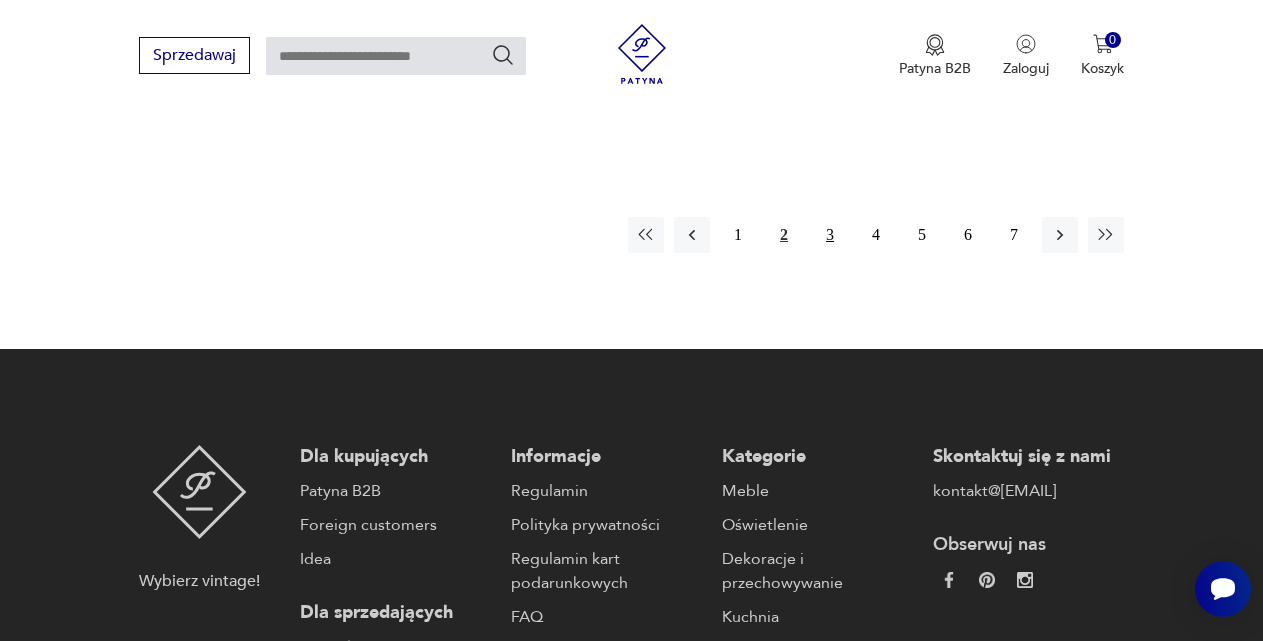 click on "3" at bounding box center (830, 235) 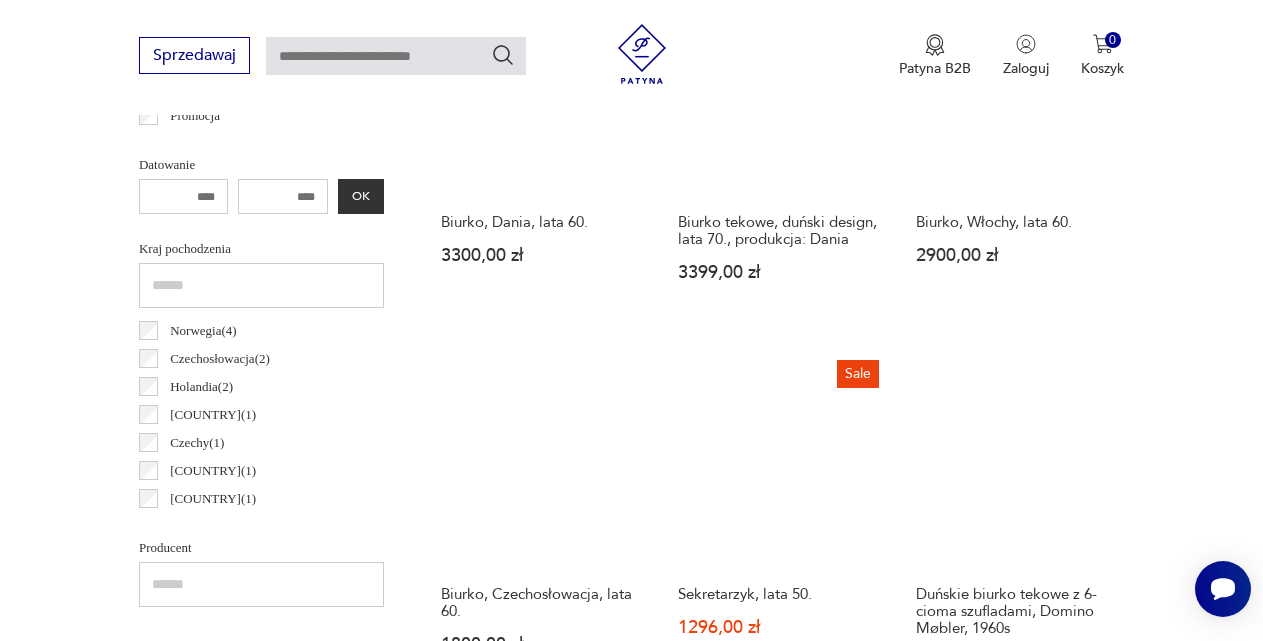 scroll, scrollTop: 1074, scrollLeft: 0, axis: vertical 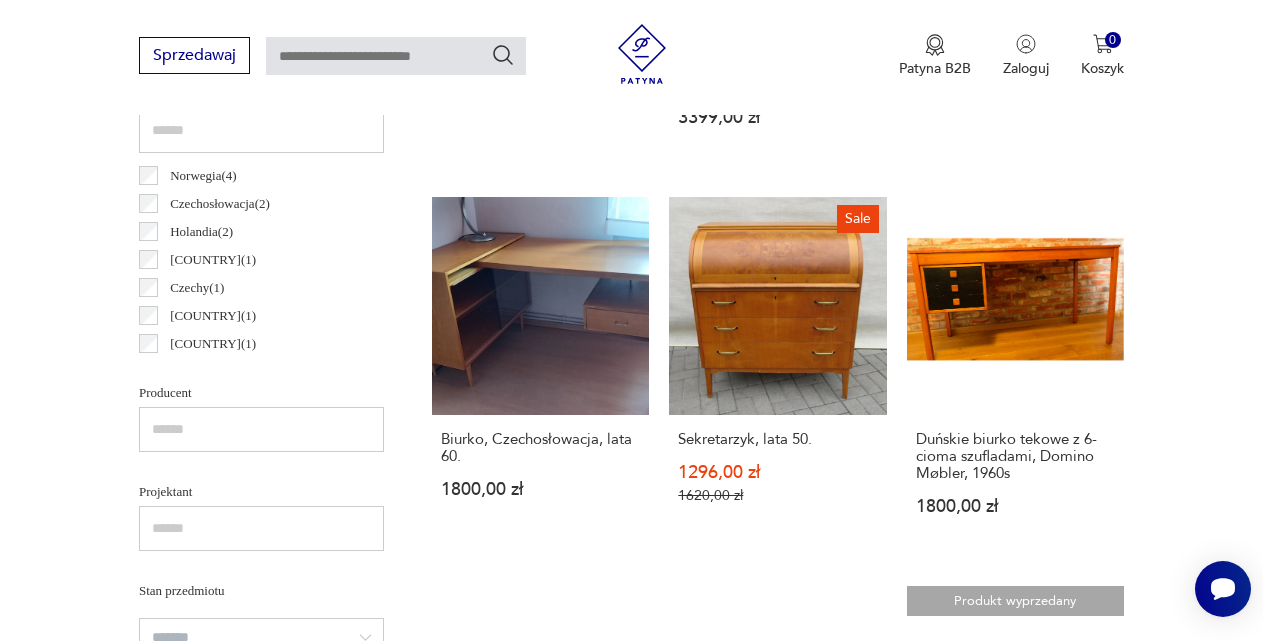 click on "Biurko, Dania, lata 60. 3300,00 zł Biurko tekowe, duński design, lata 70., produkcja: Dania 3399,00 zł Biurko, Włochy, lata 60. 2900,00 zł Biurko, Czechosłowacja, lata 60. 1800,00 zł Sale Sekretarzyk, lata 50. 1296,00 zł 1620,00 zł Duńskie biurko tekowe z 6-cioma szufladami, Domino Møbler, 1960s 1800,00 zł Biurko jesionowe, duński design, lata 80., produkcja: Labofa Møbler 3199,00 zł Sekretarzyk mahoniowy, duński design, lata 60., produkcja: Dania 2699,00 zł 1 2" at bounding box center (631, 1016) 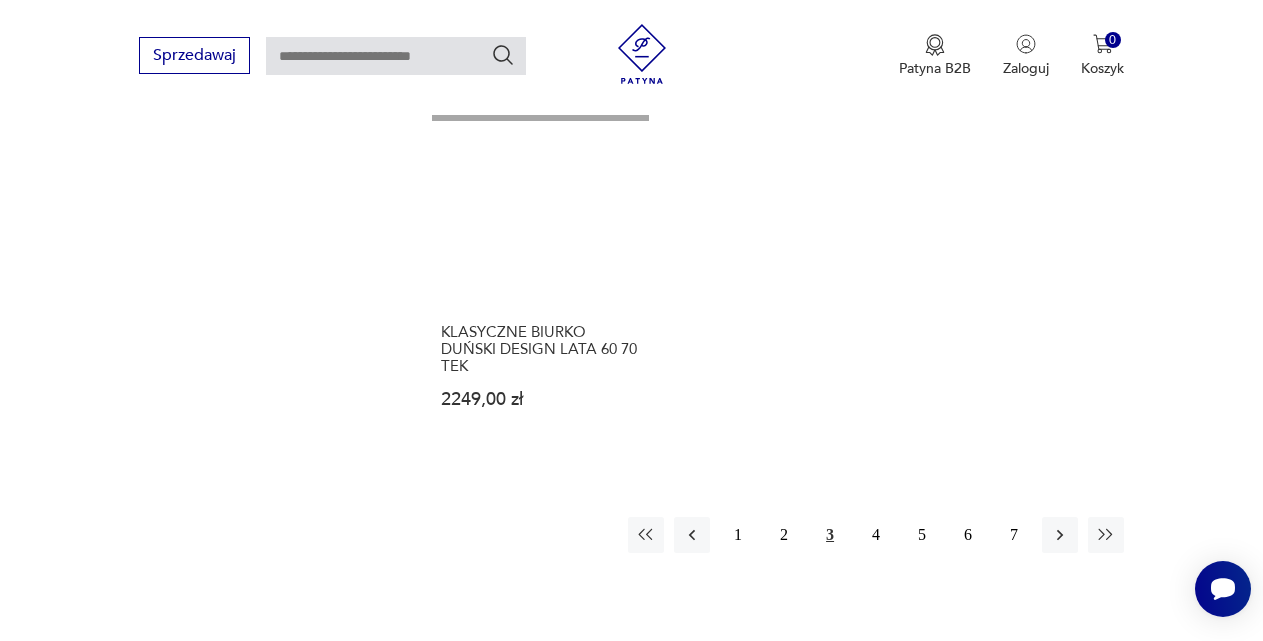 scroll, scrollTop: 2727, scrollLeft: 0, axis: vertical 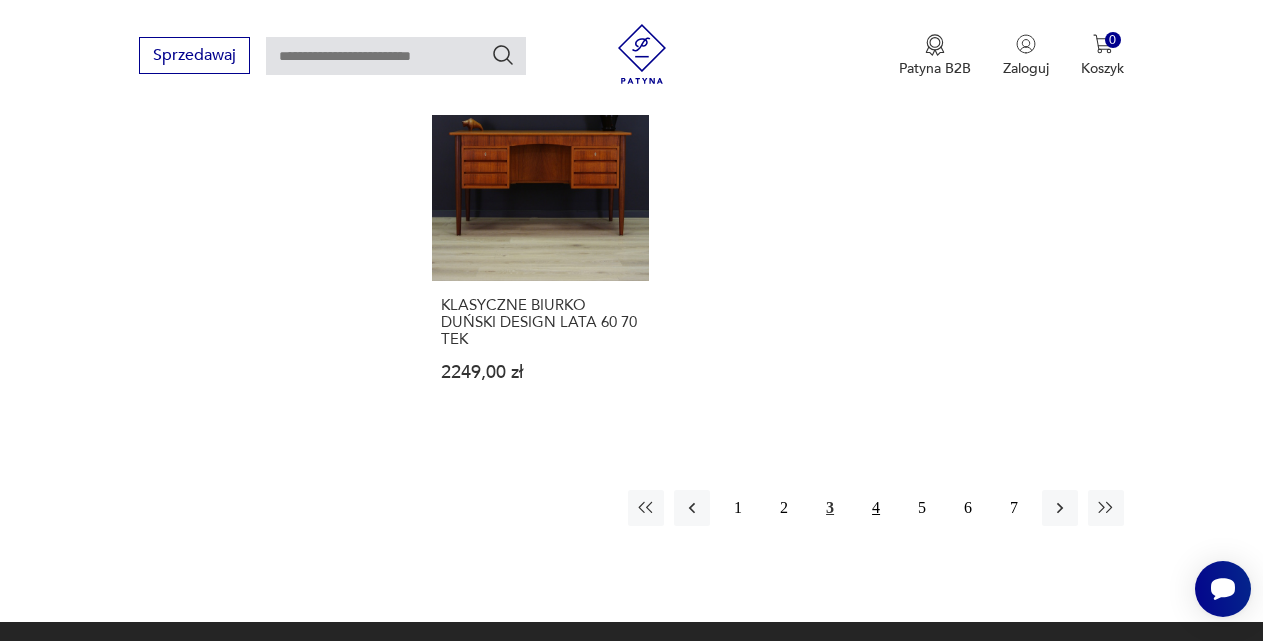 click on "4" at bounding box center (876, 508) 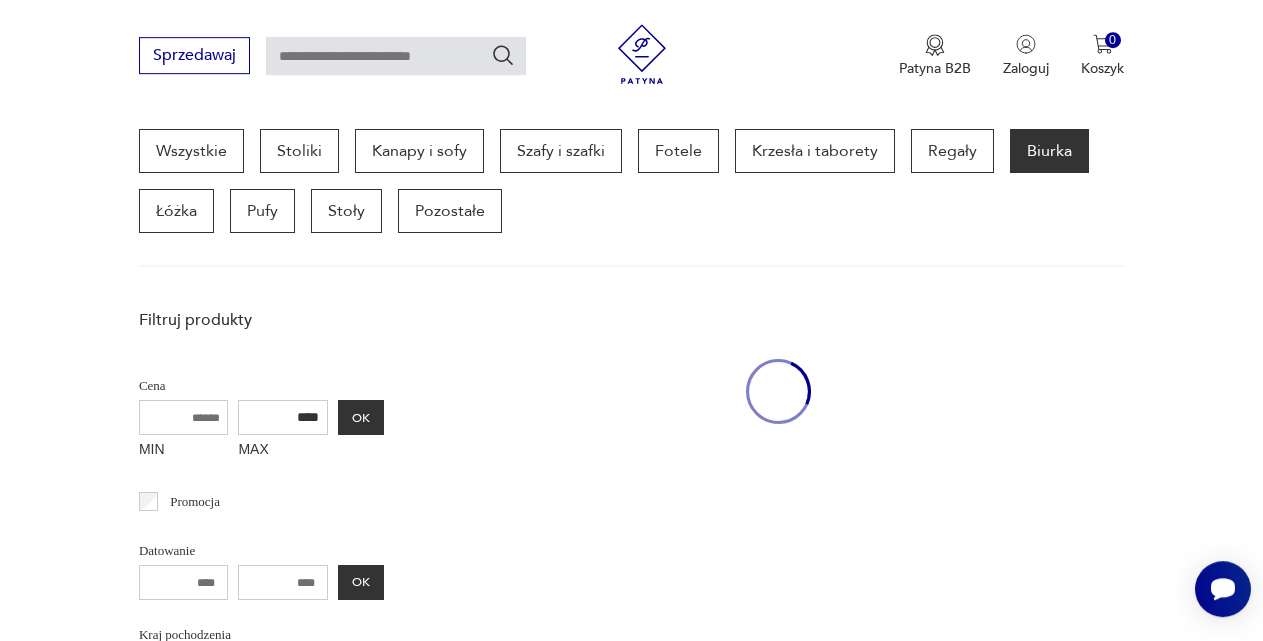 scroll, scrollTop: 532, scrollLeft: 0, axis: vertical 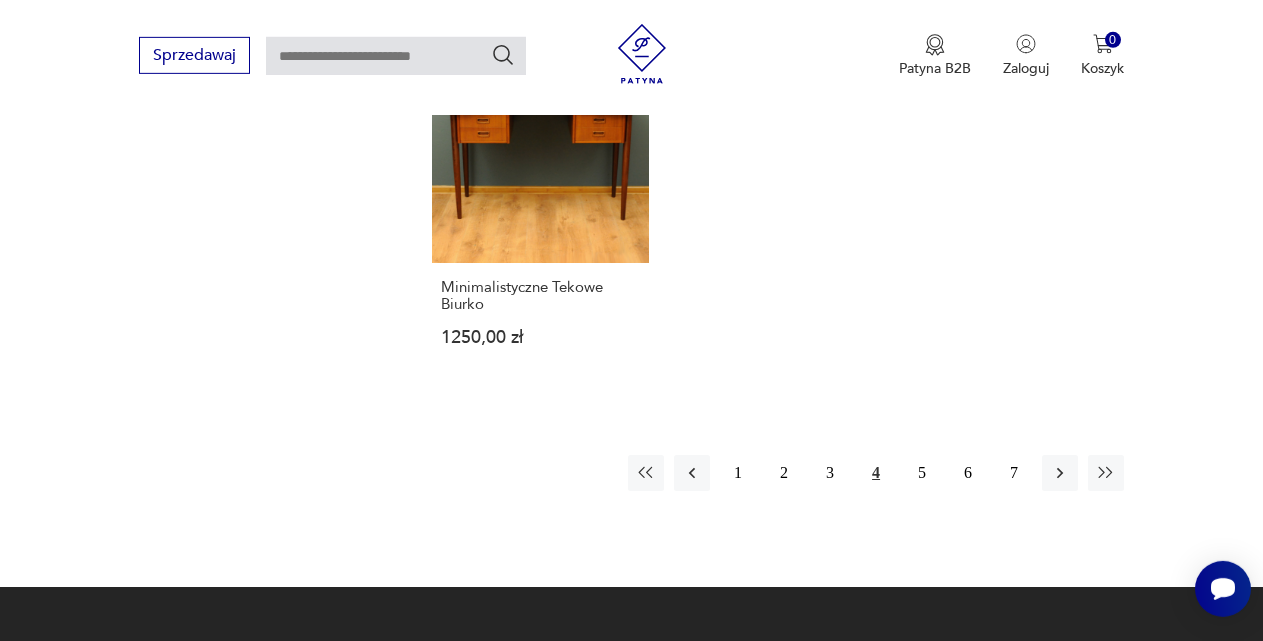 click on "Filtruj produkty Cena MIN MAX **** OK Promocja Datowanie OK Kraj pochodzenia Francja  ( 4 ) Norwegia  ( 4 ) Czechosłowacja  ( 2 ) Holandia  ( 2 ) Belgia  ( 1 ) Czechy  ( 1 ) Stany Zjednoczone  ( 1 ) Wielka Brytania  ( 1 ) Producent Projektant Stan przedmiotu Klasyk Kolor Tag art deco Bauhaus Bavaria black friday Cepelia ceramika Chodzież Ćmielów Tworzywo chrom drewno inne jesion metal palisander sklejka szkło teak Wyczyść filtry Znaleziono  99   produktów Filtruj Sortuj według daty dodania Sortuj według daty dodania Produkt wyprzedany TEAK SEKRETARZYK VINTAGE DANISH DESIGN KLASYK 2599,00 zł Produkt wyprzedany Biurko, proj. Mieczysław Puchała, lata 60., Polska 1350,00 zł Produkt wyprzedany Biurko, ławka szkolna 790,00 zł Produkt wyprzedany Dwustronne biurko, palisander, proj. F. Henningsen, lata 50. 2900,00 zł Produkt wyprzedany BLACK FRIDAY -20%! Biurko, proj. Mieczysław Puchała, Polska 1080,00 zł Produkt wyprzedany Tekowe, Duńskie Biurko, Danish Design 1300,00 zł 2299,00 zł 1 2" at bounding box center (631, -689) 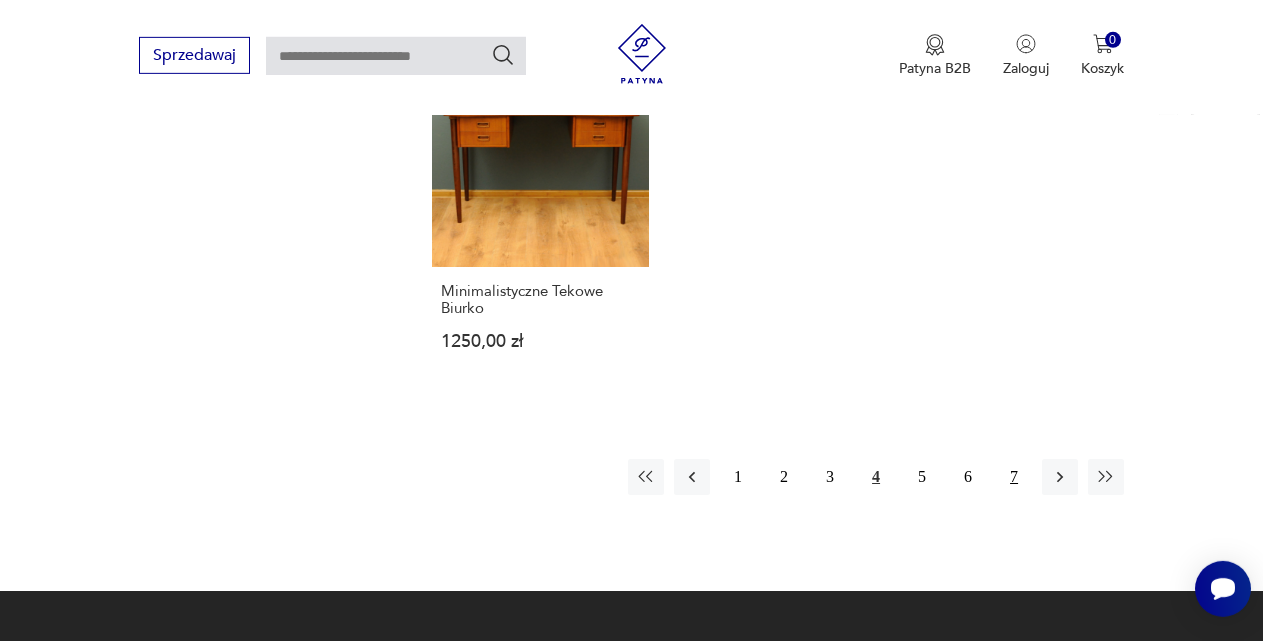 click on "7" at bounding box center (1014, 477) 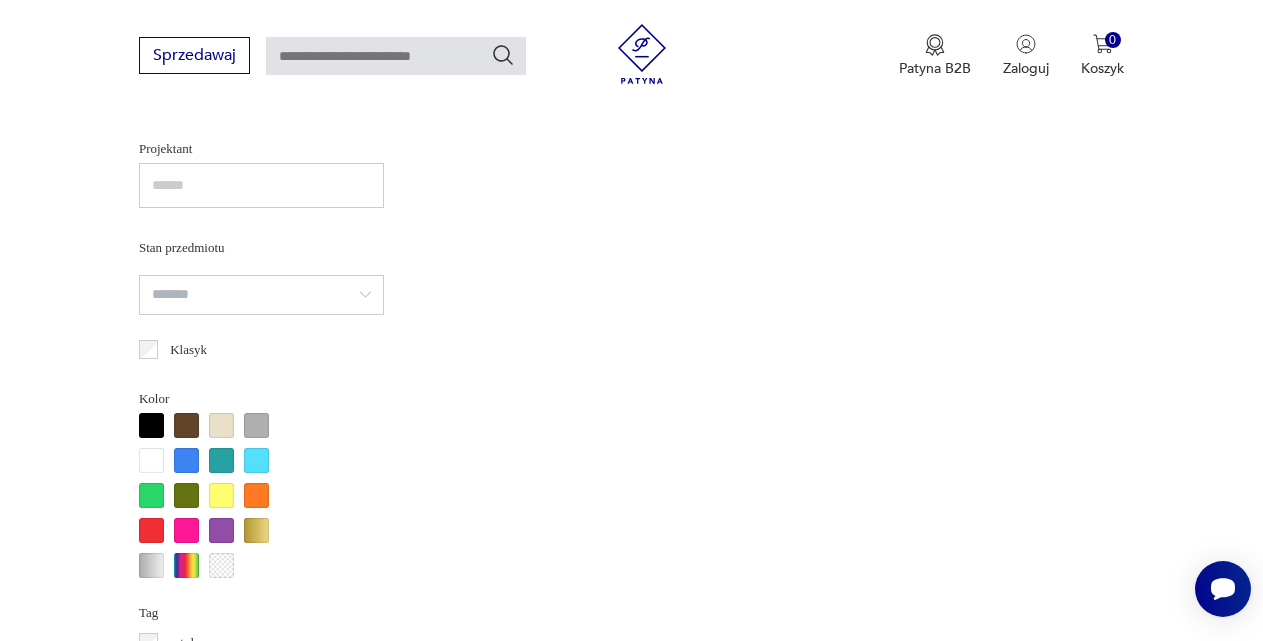 scroll, scrollTop: 1897, scrollLeft: 0, axis: vertical 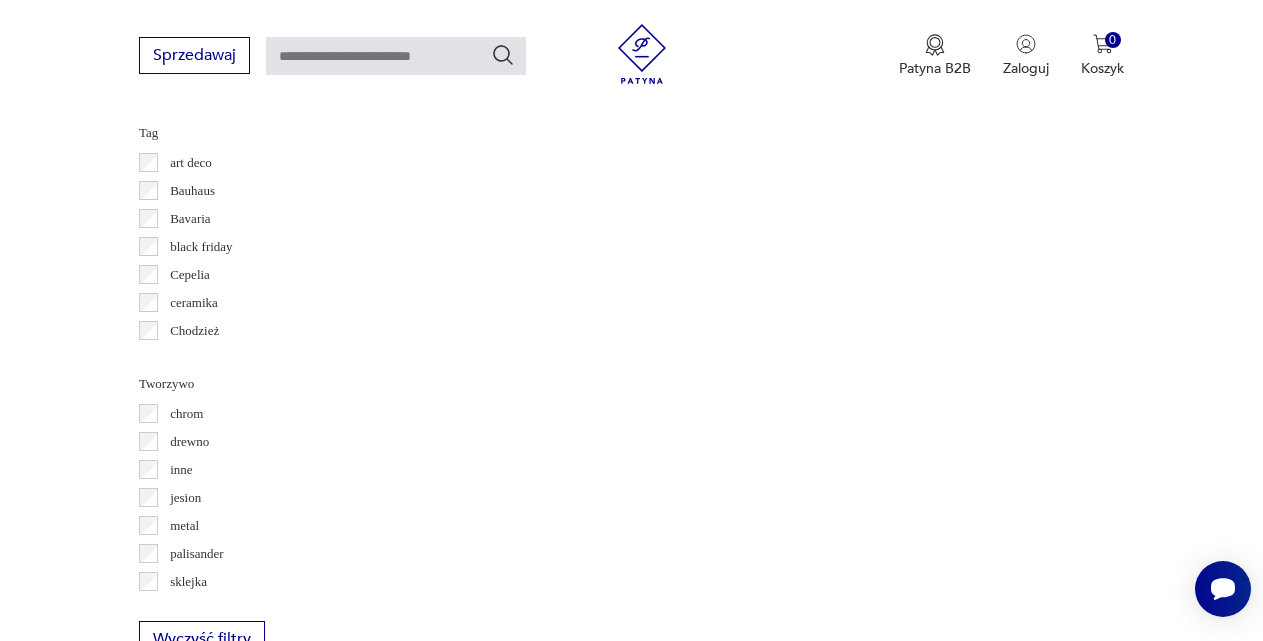 click on "Filtruj produkty Cena MIN MAX **** OK Promocja Datowanie OK Kraj pochodzenia Francja  ( 4 ) Norwegia  ( 4 ) Czechosłowacja  ( 2 ) Holandia  ( 2 ) Belgia  ( 1 ) Czechy  ( 1 ) Stany Zjednoczone  ( 1 ) Wielka Brytania  ( 1 ) Producent Projektant Stan przedmiotu Klasyk Kolor Tag art deco Bauhaus Bavaria black friday Cepelia ceramika Chodzież Ćmielów Tworzywo chrom drewno inne jesion metal palisander sklejka szkło teak Wyczyść filtry Znaleziono  99   produktów Filtruj Sortuj według daty dodania Sortuj według daty dodania Produkt wyprzedany Biurko orzechowe, duński design, lata 70., produkcja: Dania 1539,00 zł Produkt wyprzedany Biurko tekowe, duński design, lata 70., produkcja: Dania 3199,00 zł Produkt wyprzedany Sekretarzyk, biurko stylowe z drewna 600,00 zł 1 2 3 4 5 6 7" at bounding box center (631, -156) 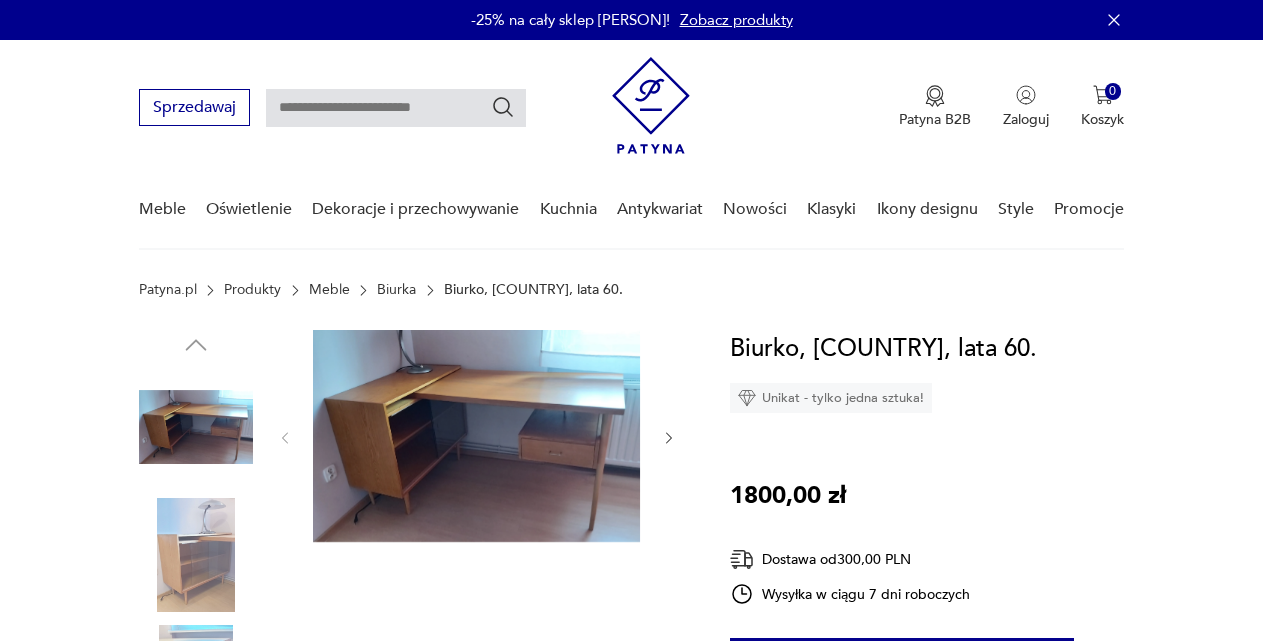scroll, scrollTop: 0, scrollLeft: 0, axis: both 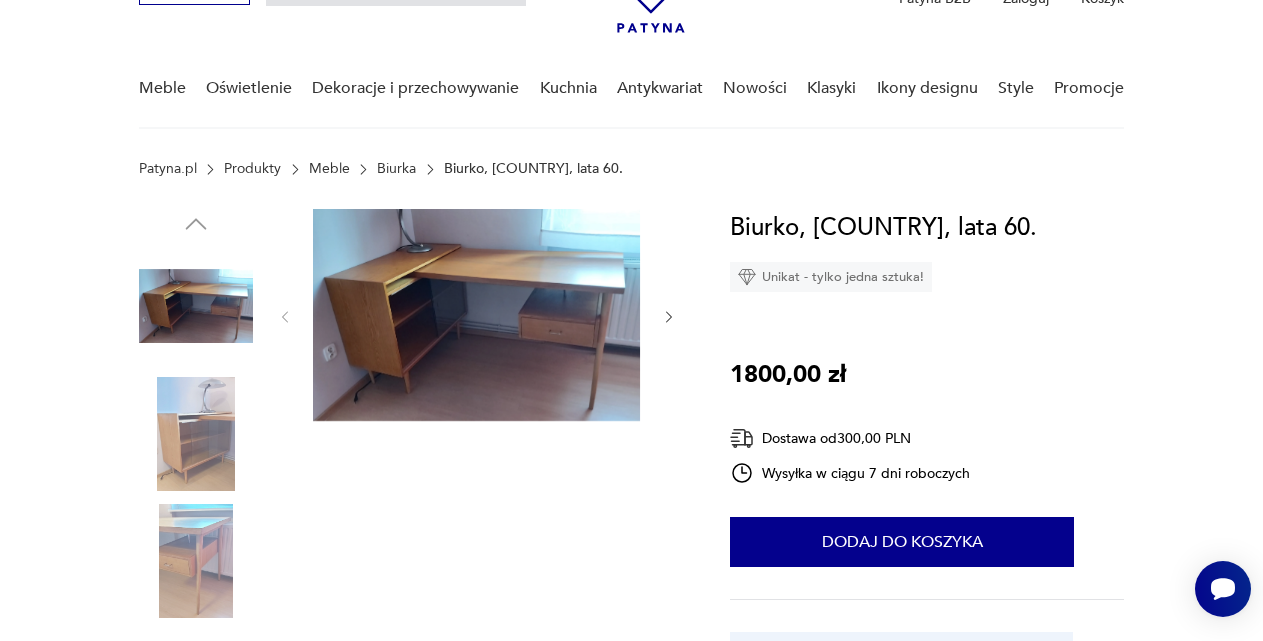 click on "Biurko, [COUNTRY], lata 60. Unikat - tylko jedna sztuka! 1800,00 zł Dostawa od  300,00 PLN Wysyłka w ciągu 7 dni roboczych 1 Dodaj do koszyka Patyna.pl gwarantuje bezpieczne zakupy Ochrona Kupującego Bezpieczna dostawa 14 dni na zwrot Opis produktu Modułowy zestaw komoda i biurko z lat 60 z [COUNTRY]. Biurko składa się z małej komody z półką z przesuwanymi szybkami oraz blatu z jedną szufladą. Blat wsuwany pod szczelinę w komodzie może mieć regulowaną długość od 107cm do 145cm. Biurko może posiadać komodę z prawej lub z lewej strony (można przekręcić).
Biurko w stanie oryginalnym ze śladami użytkowania. Blat został odświeżony przez poprzedniego właściciela. Rozwiń więcej Szczegóły produktu Stan:   dobry Wysokość :   77 Szerokość :   90 Głębokość :   40 Kolor:   brązowy Datowanie : [YEAR] - [YEAR] Kolory :   brown Kraj pochodzenia :   [COUNTRY] Tworzywo :   szkło, drewno Producent :   UP Závody Miasto Sprzedawcy :   [CITY] Liczba sztuk:   1" at bounding box center (927, 483) 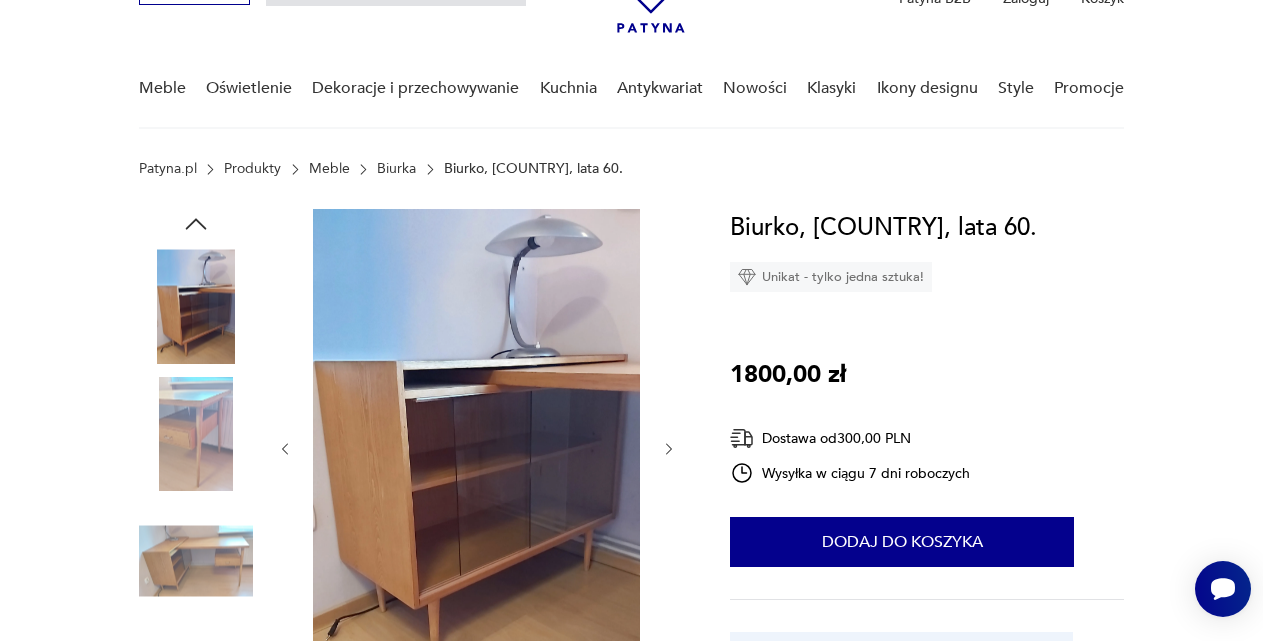 click at bounding box center (196, 436) 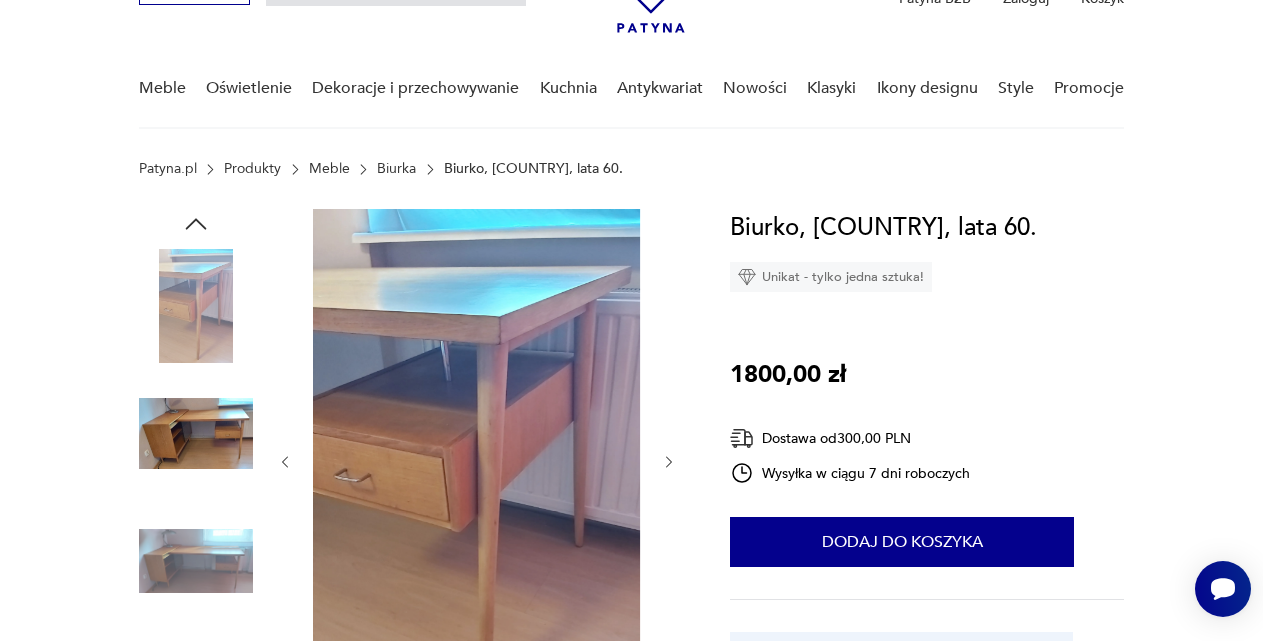 click at bounding box center (196, 434) 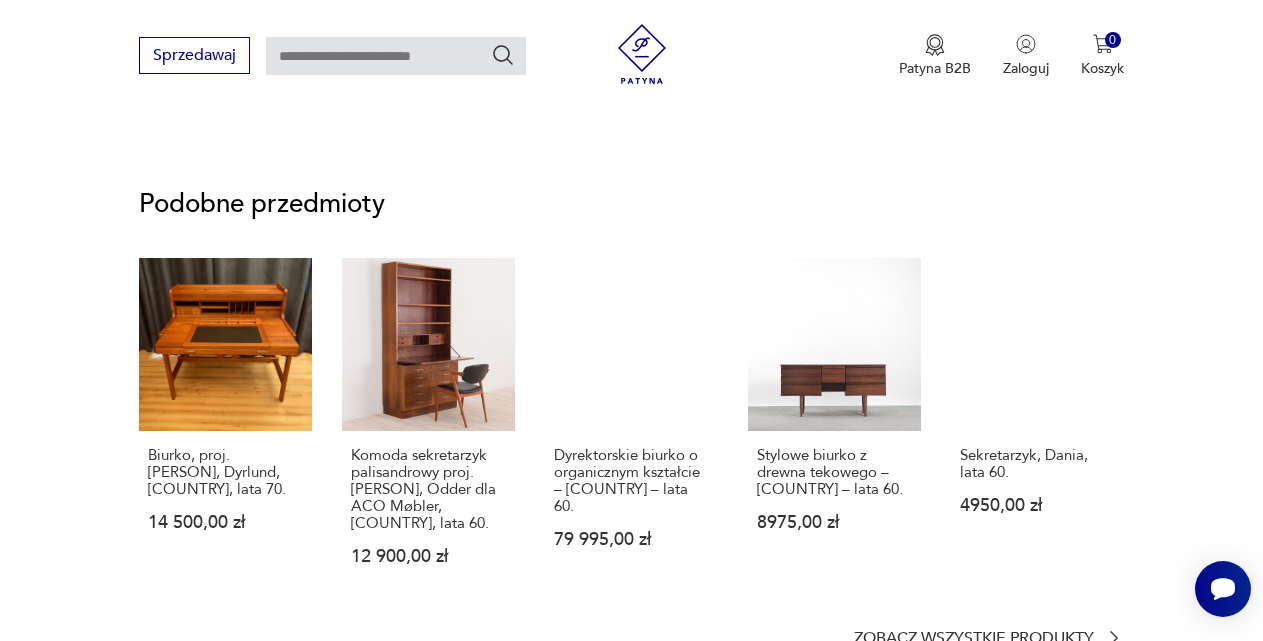 scroll, scrollTop: 1590, scrollLeft: 0, axis: vertical 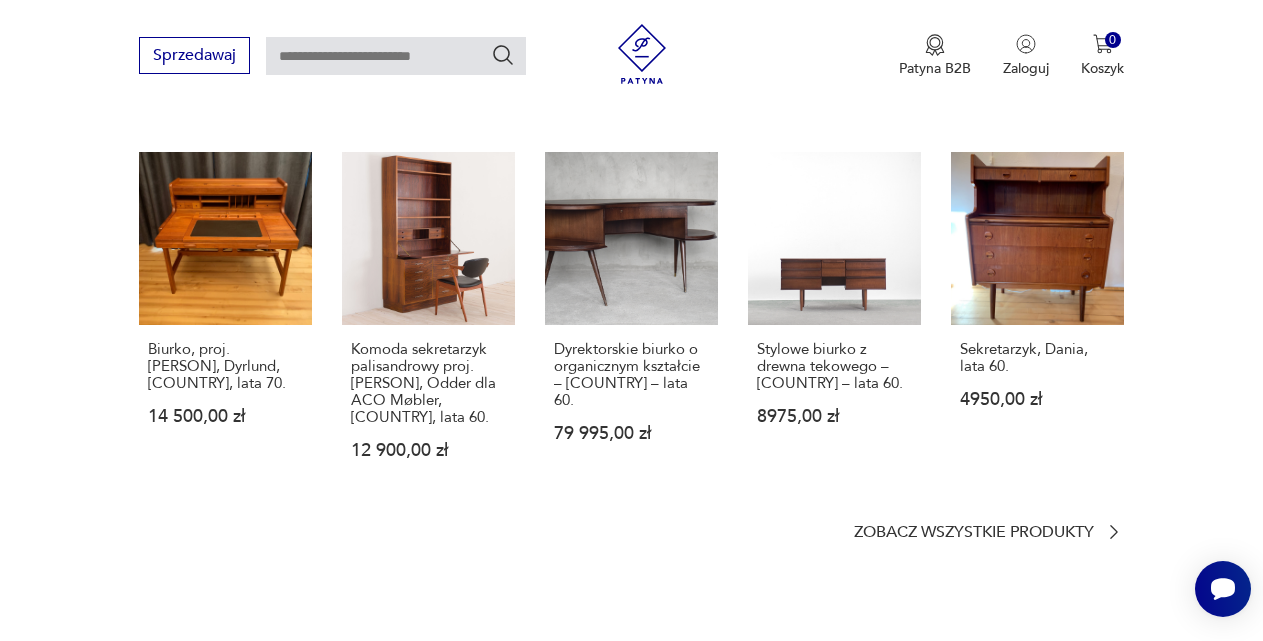 click on "Cenimy prywatność użytkowników Używamy plików cookie, aby poprawić jakość przeglądania, wyświetlać reklamy lub treści dostosowane do indywidualnych potrzeb użytkowników oraz analizować ruch na stronie. Kliknięcie przycisku „Akceptuj wszystkie” oznacza zgodę na wykorzystywanie przez nas plików cookie. Ustawienia    Akceptuję wszystkie Dostosuj preferencje dotyczące zgody   Używamy plików cookie, aby pomóc użytkownikom w sprawnej nawigacji i wykonywaniu określonych funkcji. Szczegółowe informacje na temat wszystkich plików cookie odpowiadających poszczególnym kategoriom zgody znajdują się poniżej. Pliki cookie sklasyfikowane jako „niezbędne” są przechowywane w przeglądarce użytkownika, ponieważ są niezbędne do włączenia podstawowych funkcji witryny....  Pokaż więcej Niezbędne Zawsze aktywne Plik cookie connect.sid Czas trwania 10 godzin Opis This cookie is used for authentication and for secure log-in. It registers the log-in information.  Plik cookie Opis" at bounding box center [631, 504] 